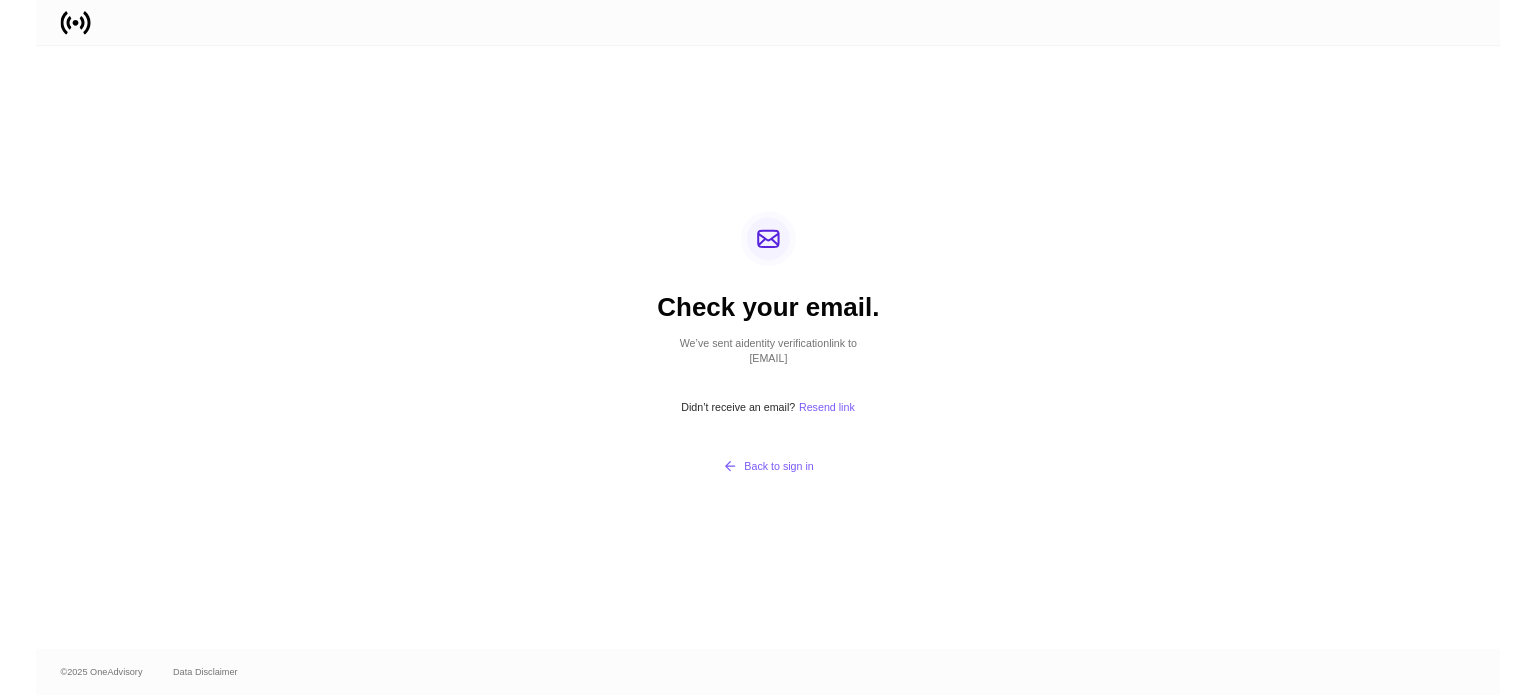 scroll, scrollTop: 0, scrollLeft: 0, axis: both 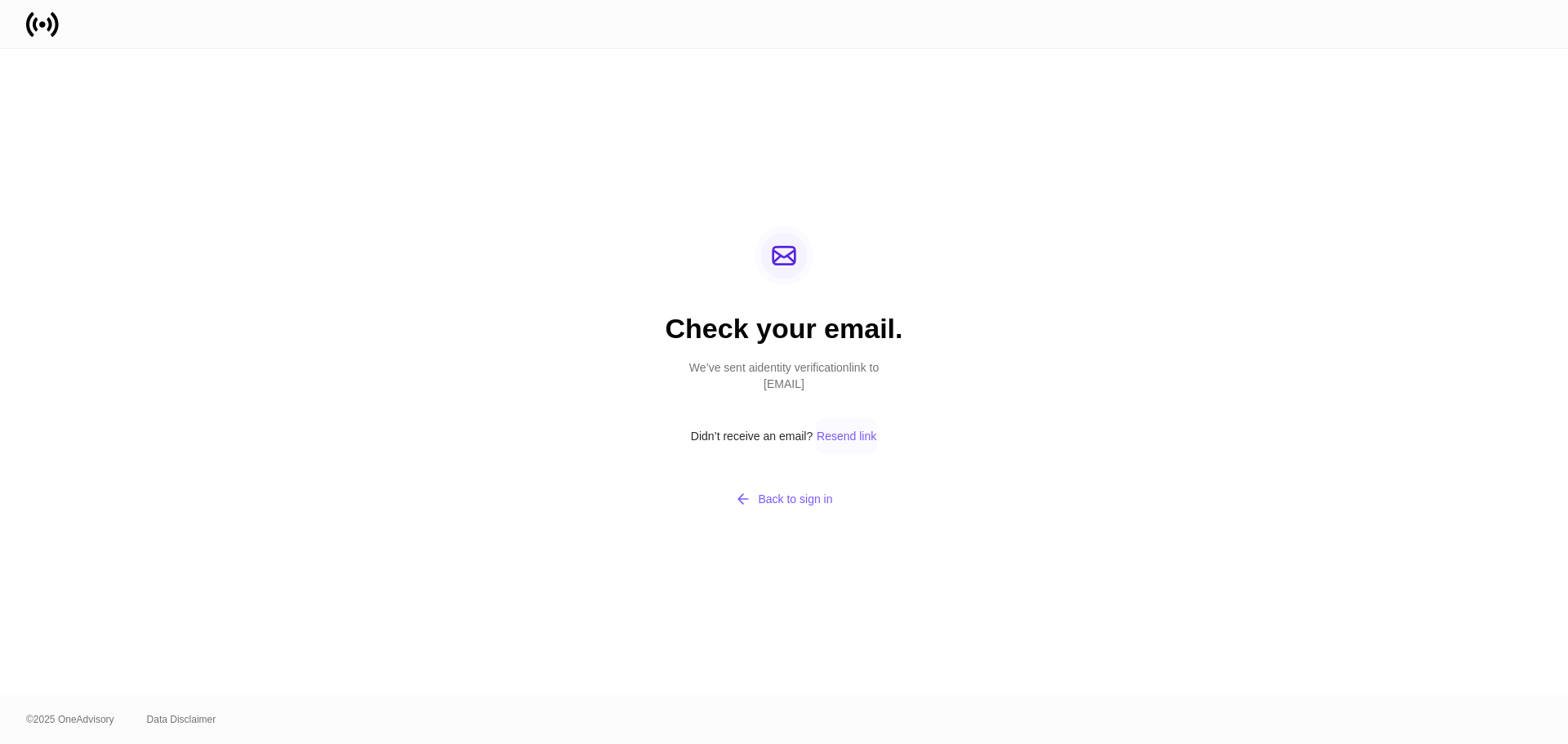 click on "Resend link" at bounding box center [846, 436] 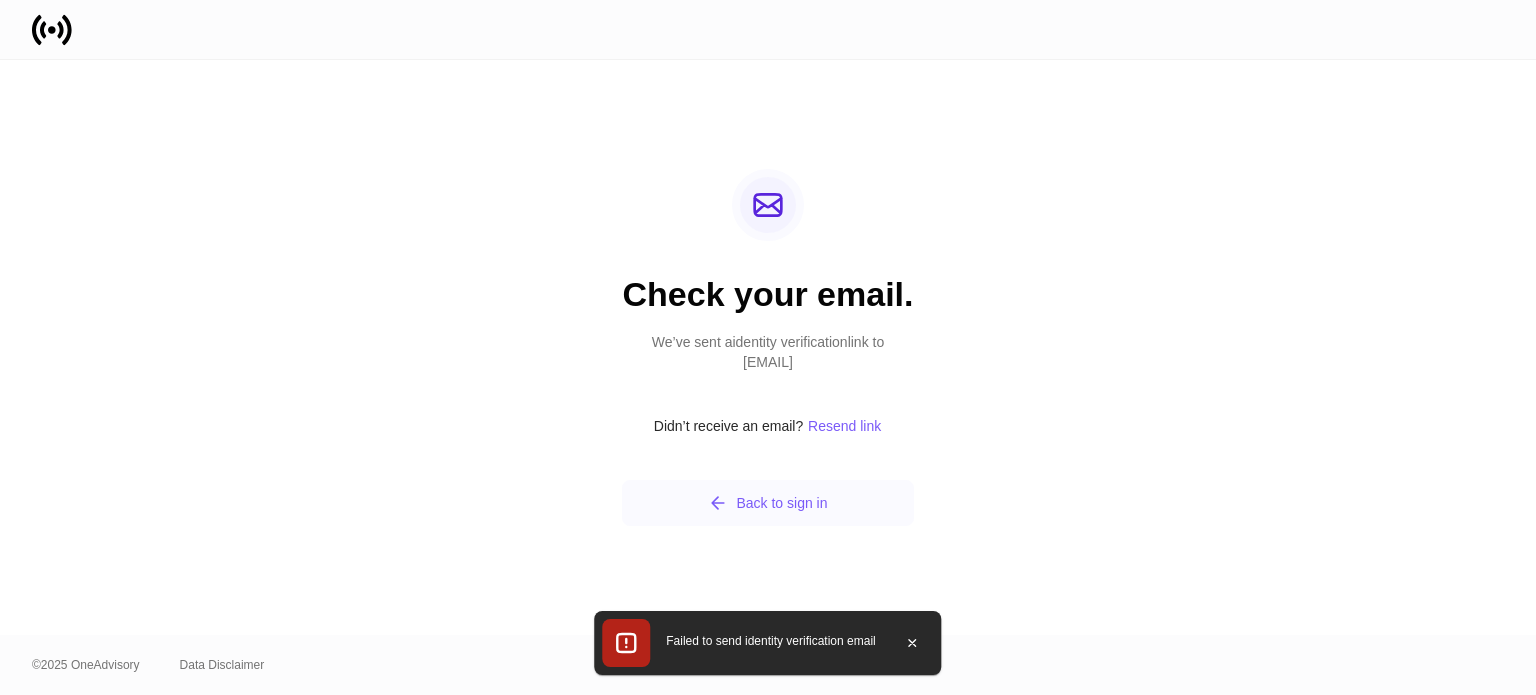 click on "Back to sign in" at bounding box center (767, 503) 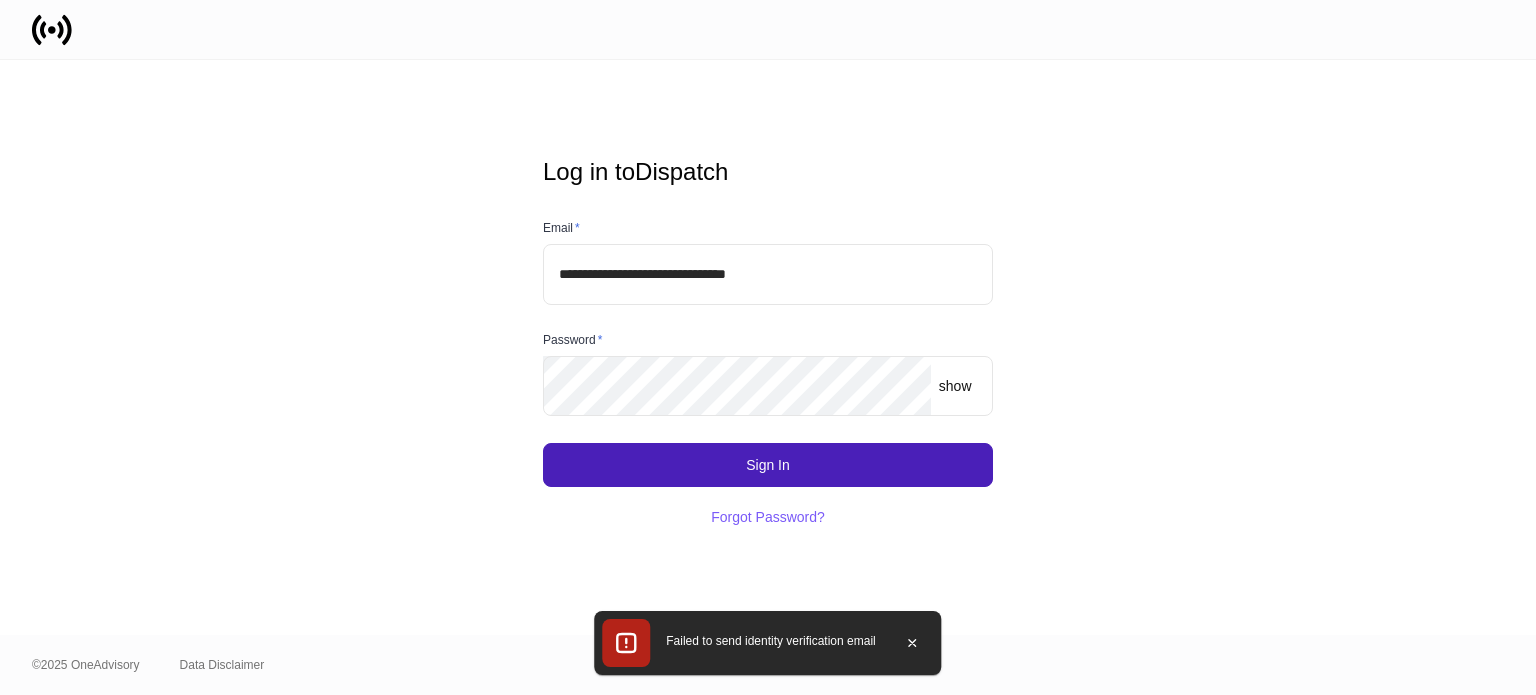 click on "Sign In" at bounding box center [768, 465] 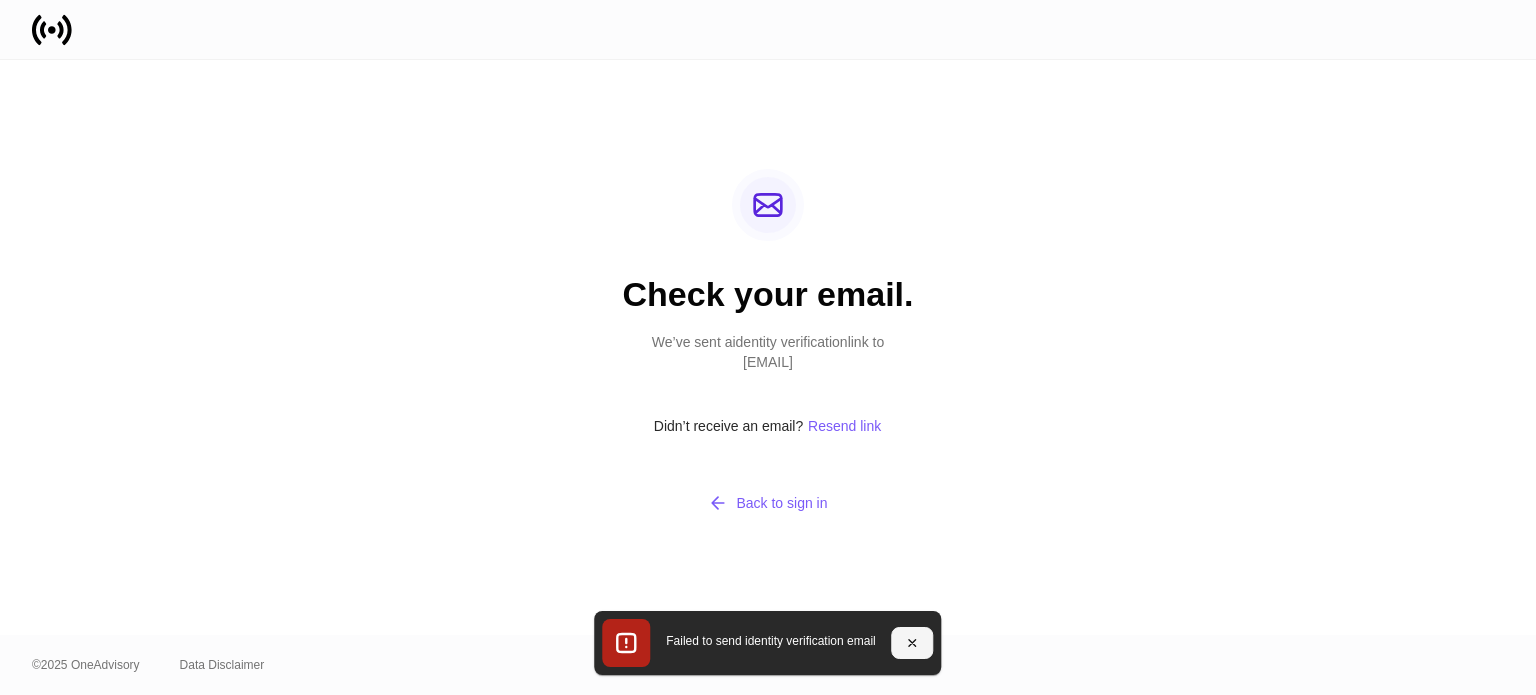 click at bounding box center [913, 643] 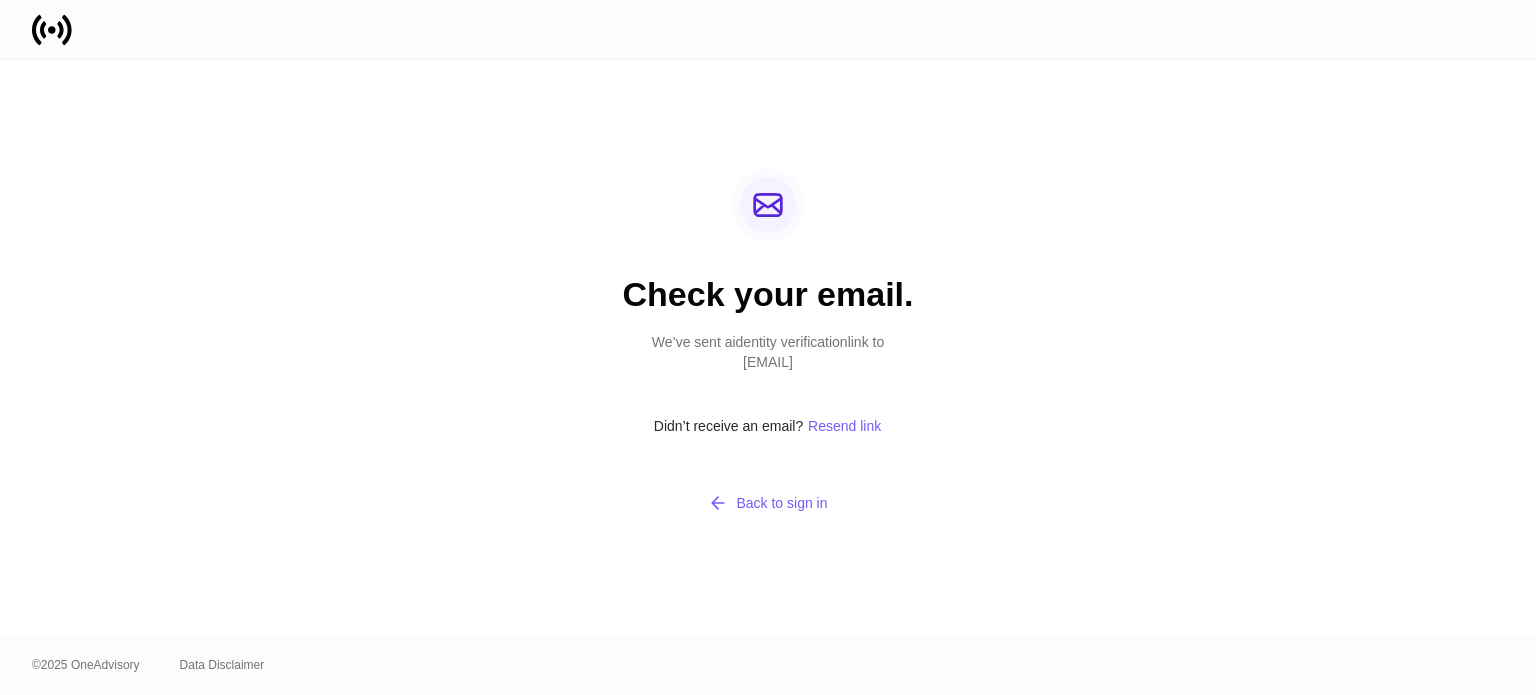 drag, startPoint x: 363, startPoint y: 0, endPoint x: 1163, endPoint y: 171, distance: 818.07153 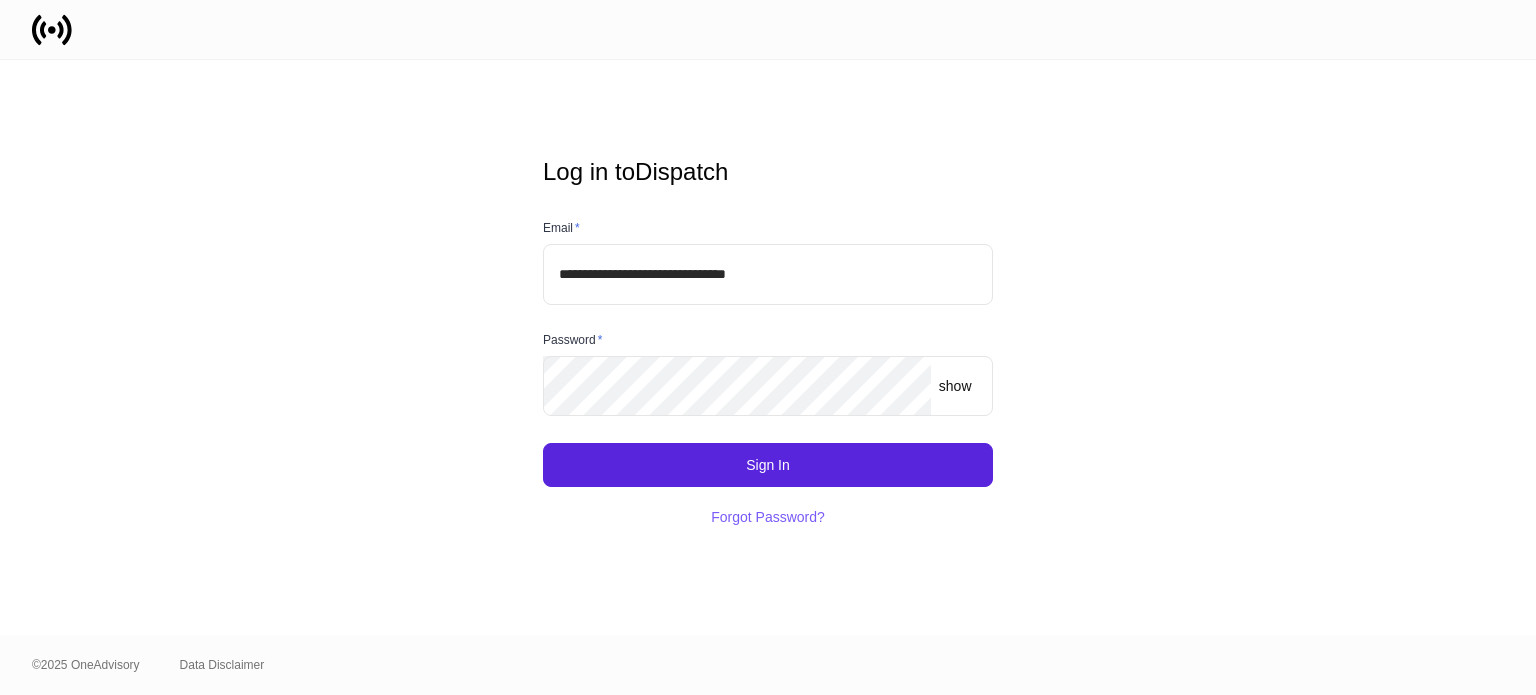 scroll, scrollTop: 0, scrollLeft: 0, axis: both 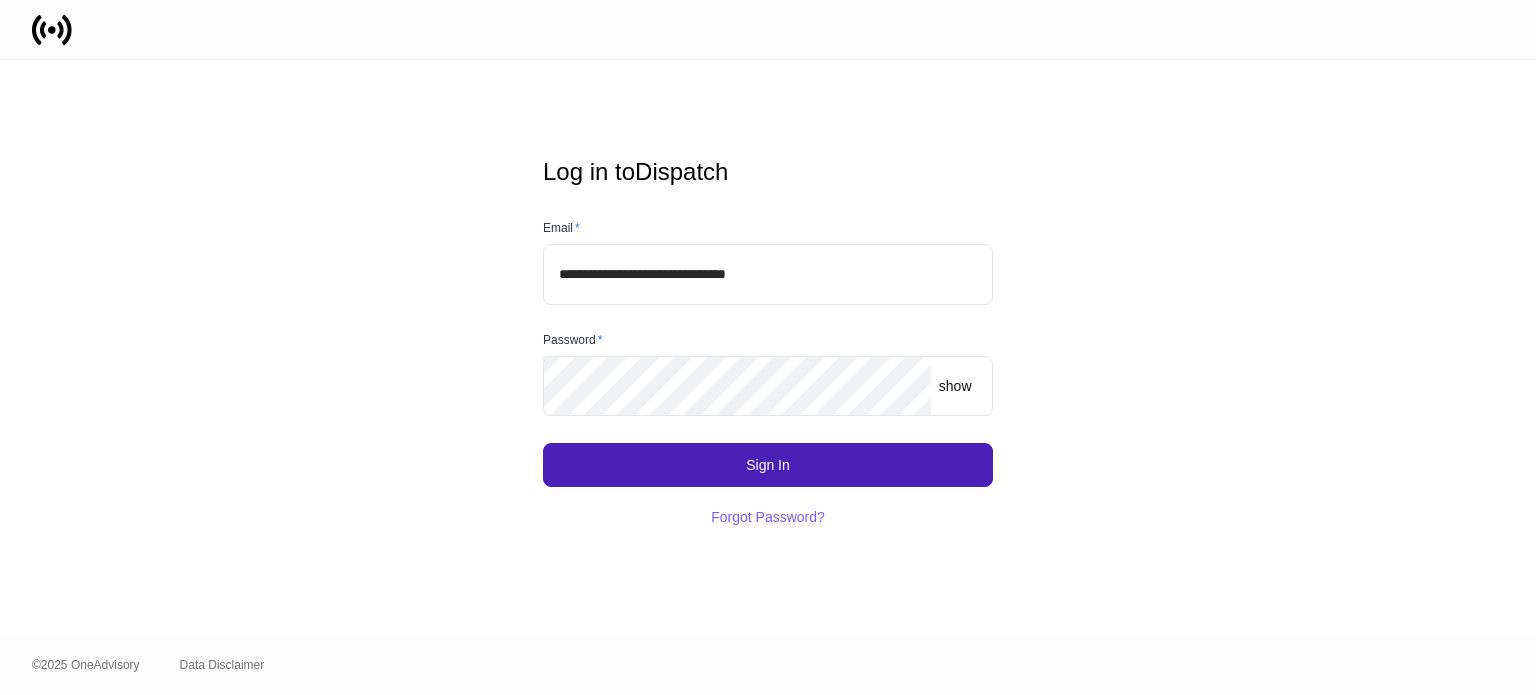 click on "Sign In" at bounding box center [768, 465] 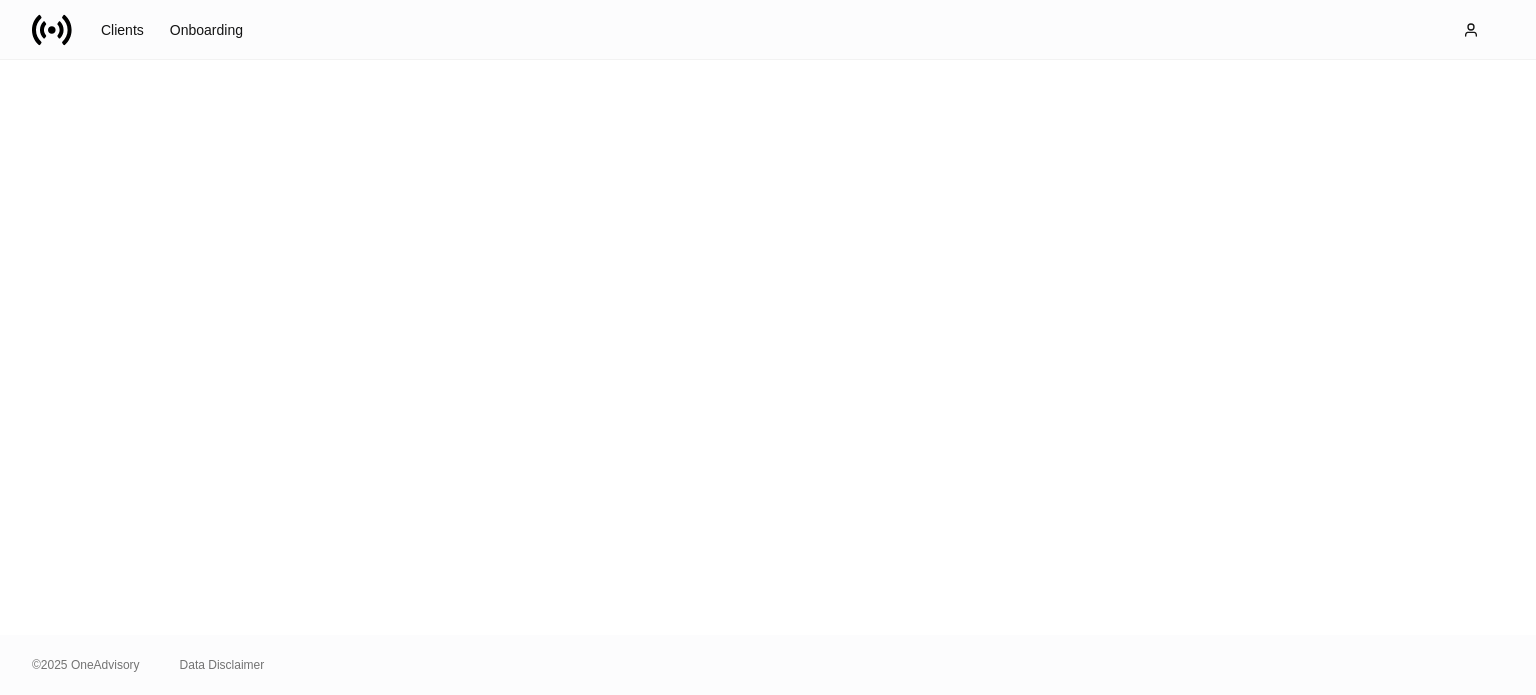 scroll, scrollTop: 0, scrollLeft: 0, axis: both 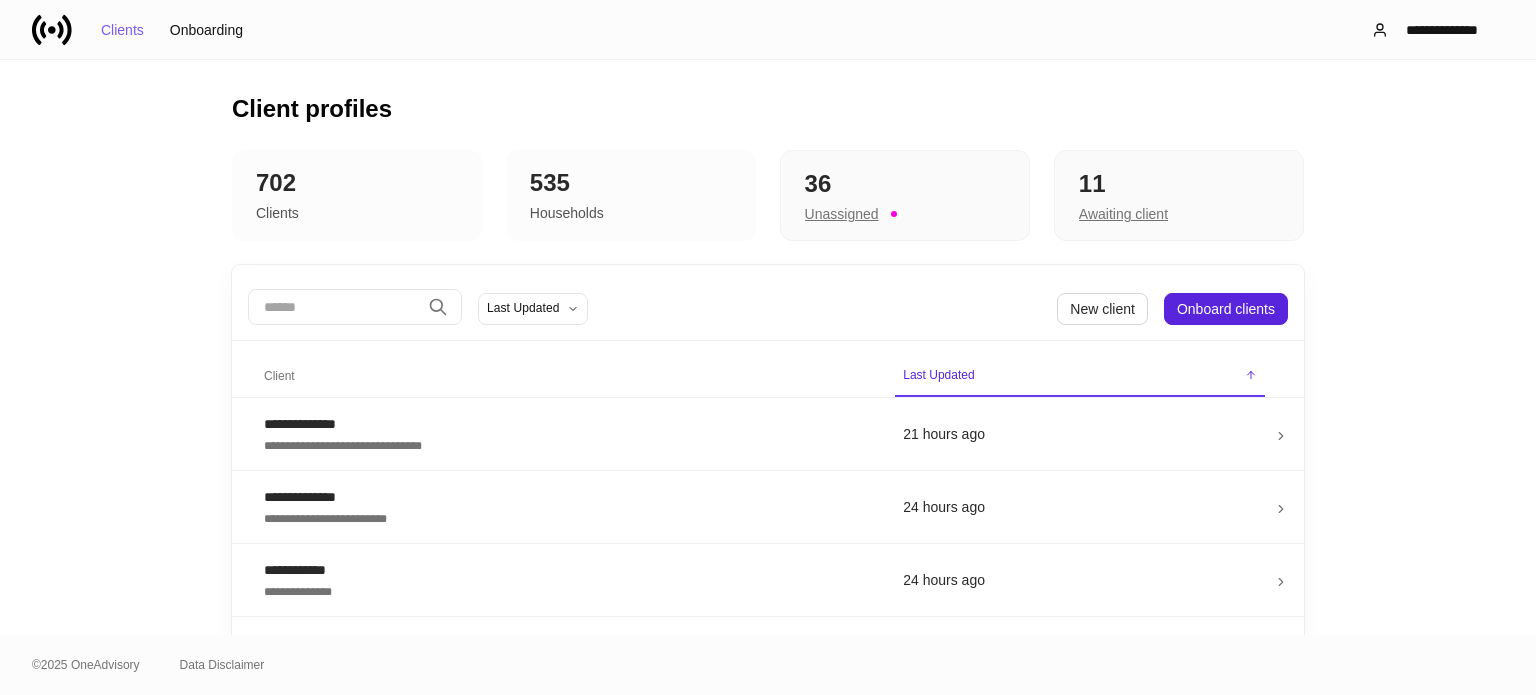 click at bounding box center [334, 307] 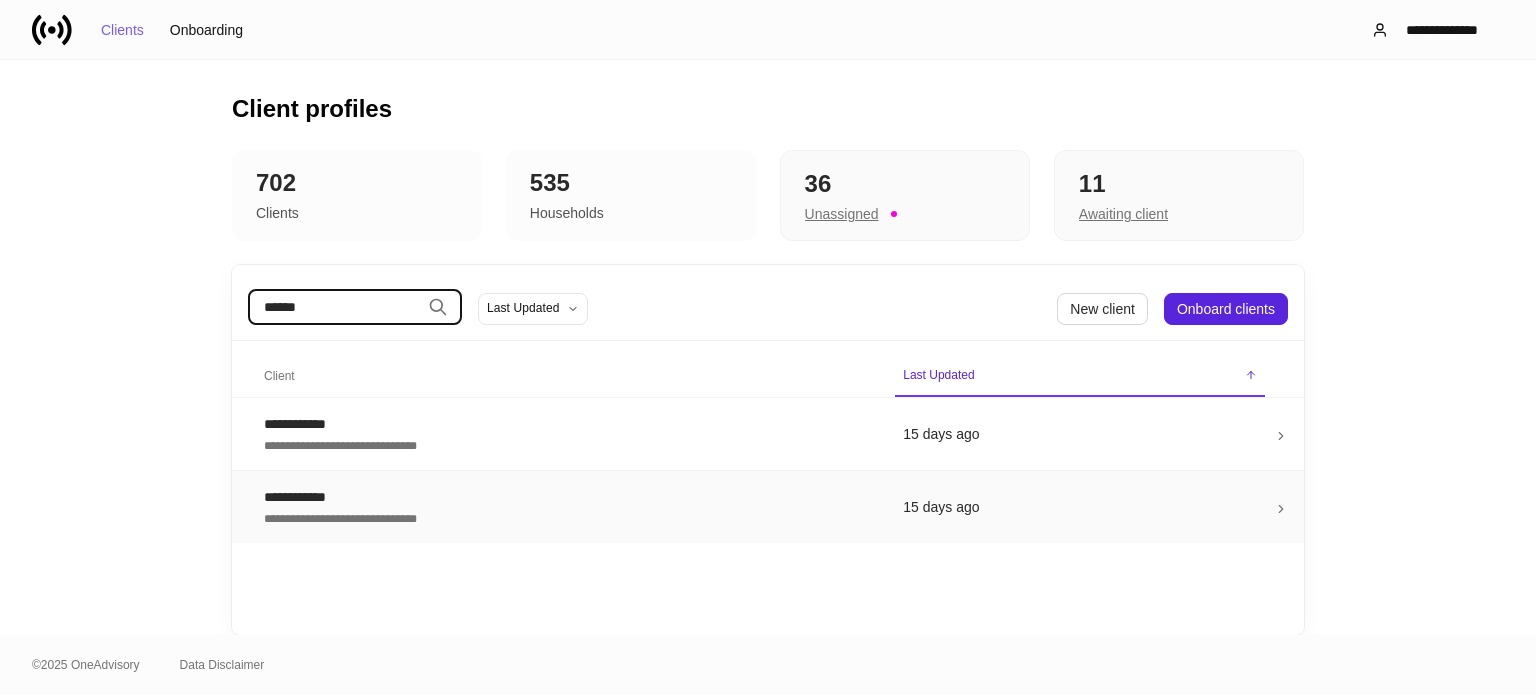 type on "******" 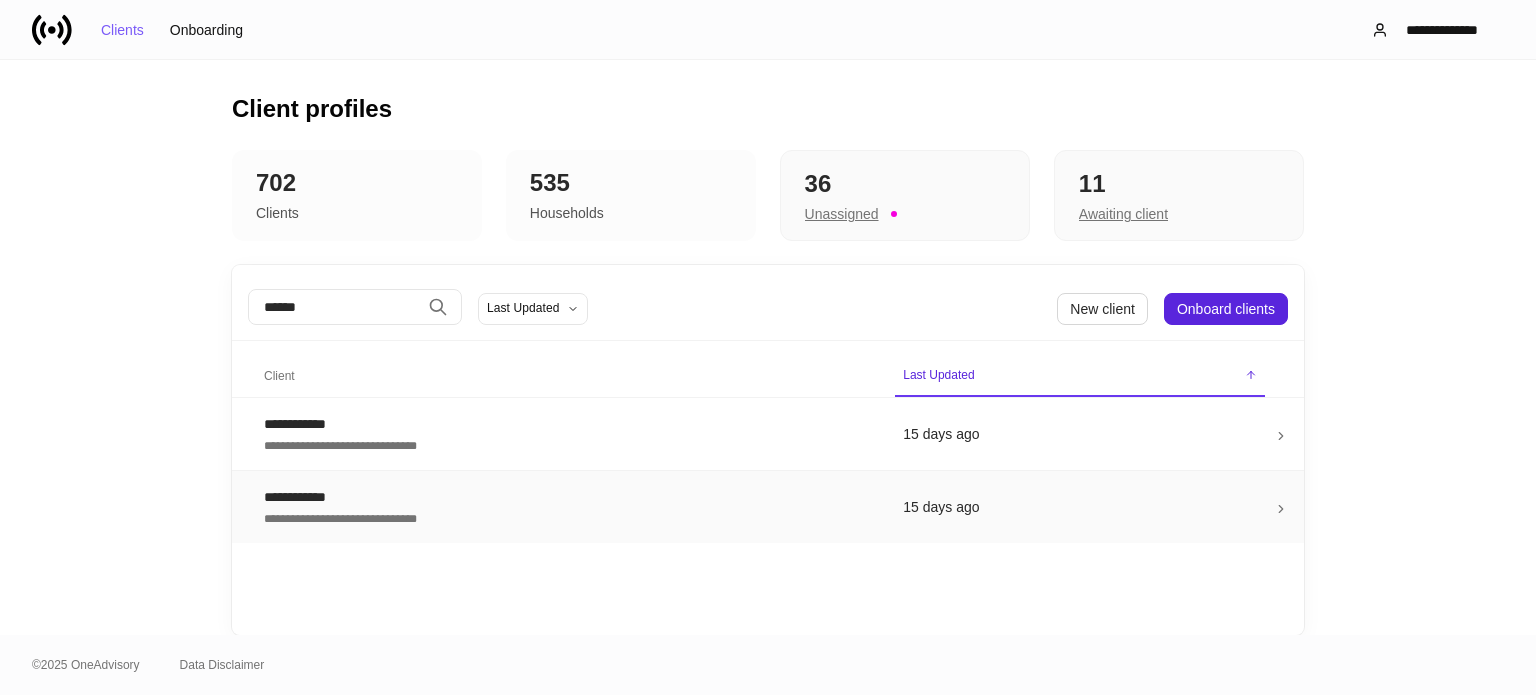 click on "**********" at bounding box center (567, 444) 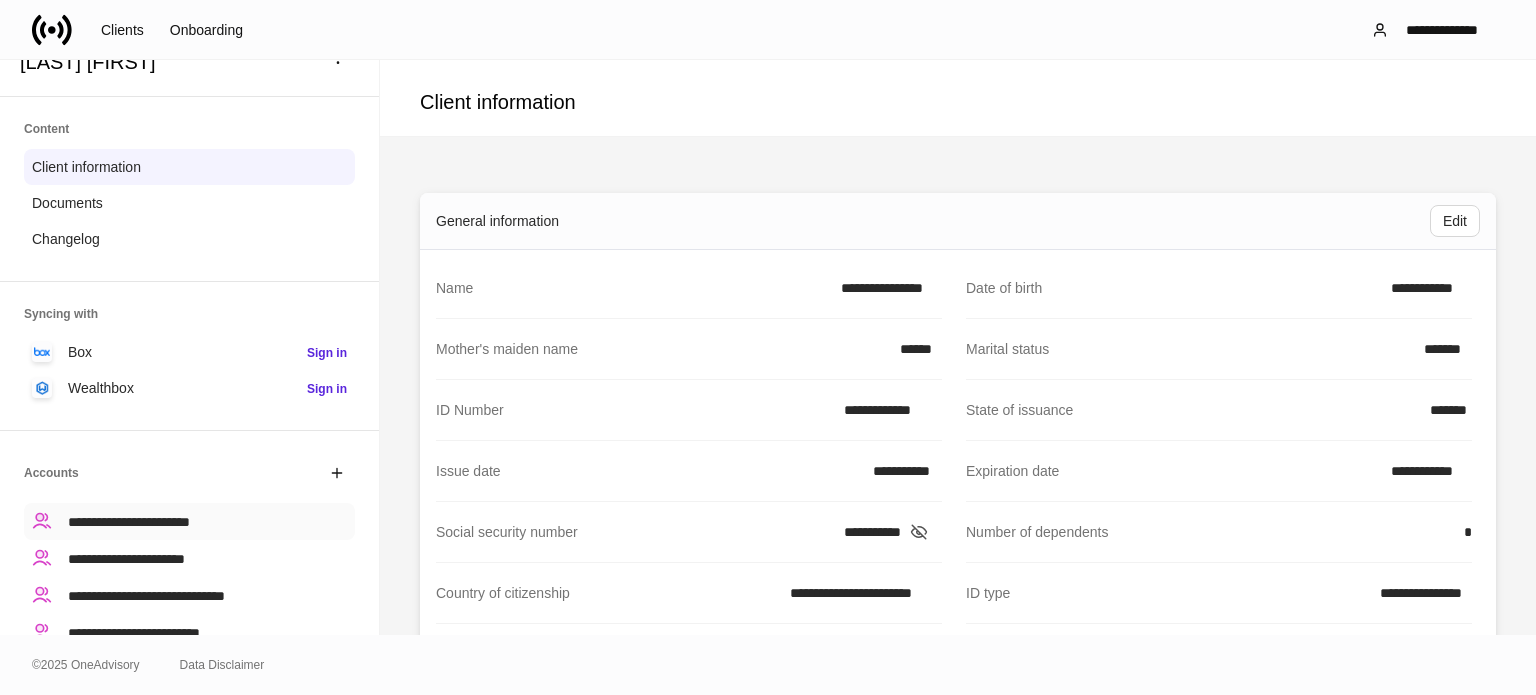 scroll, scrollTop: 100, scrollLeft: 0, axis: vertical 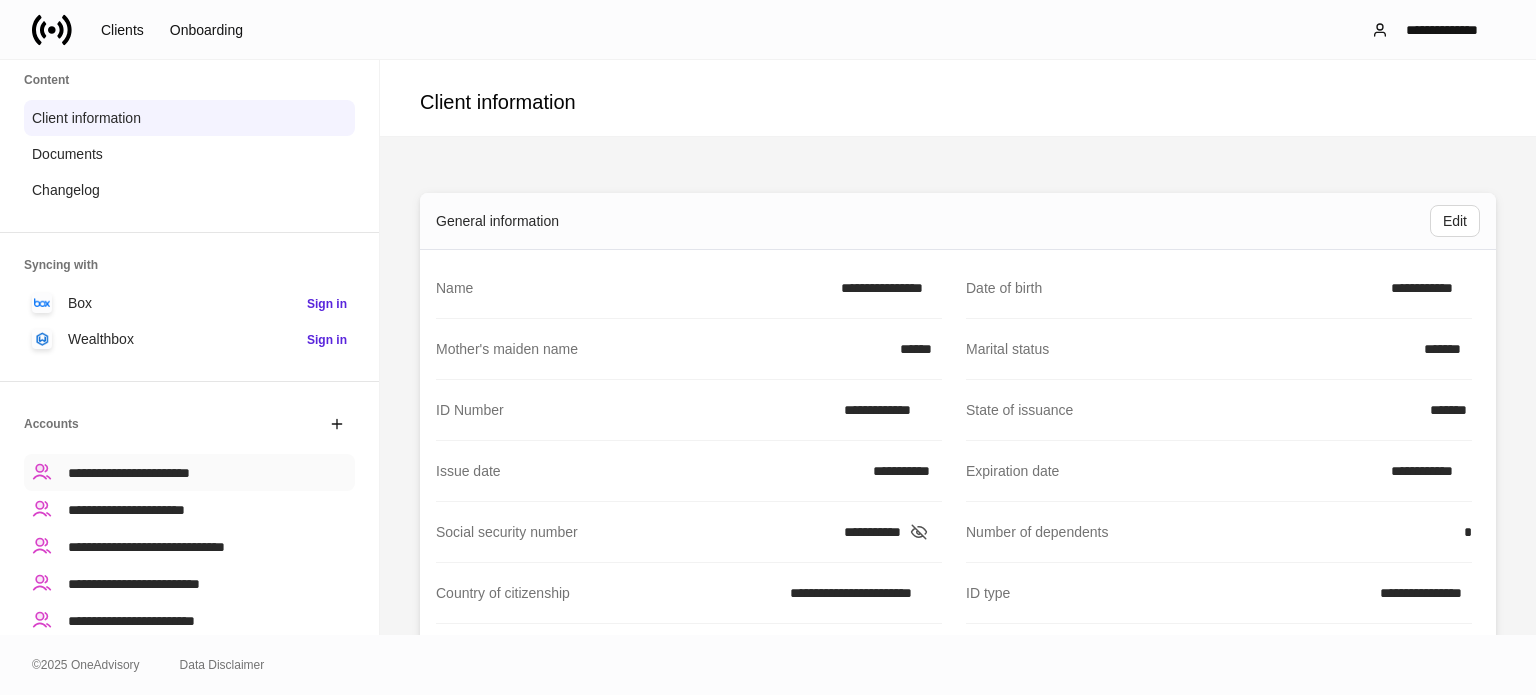 click on "**********" at bounding box center [189, 472] 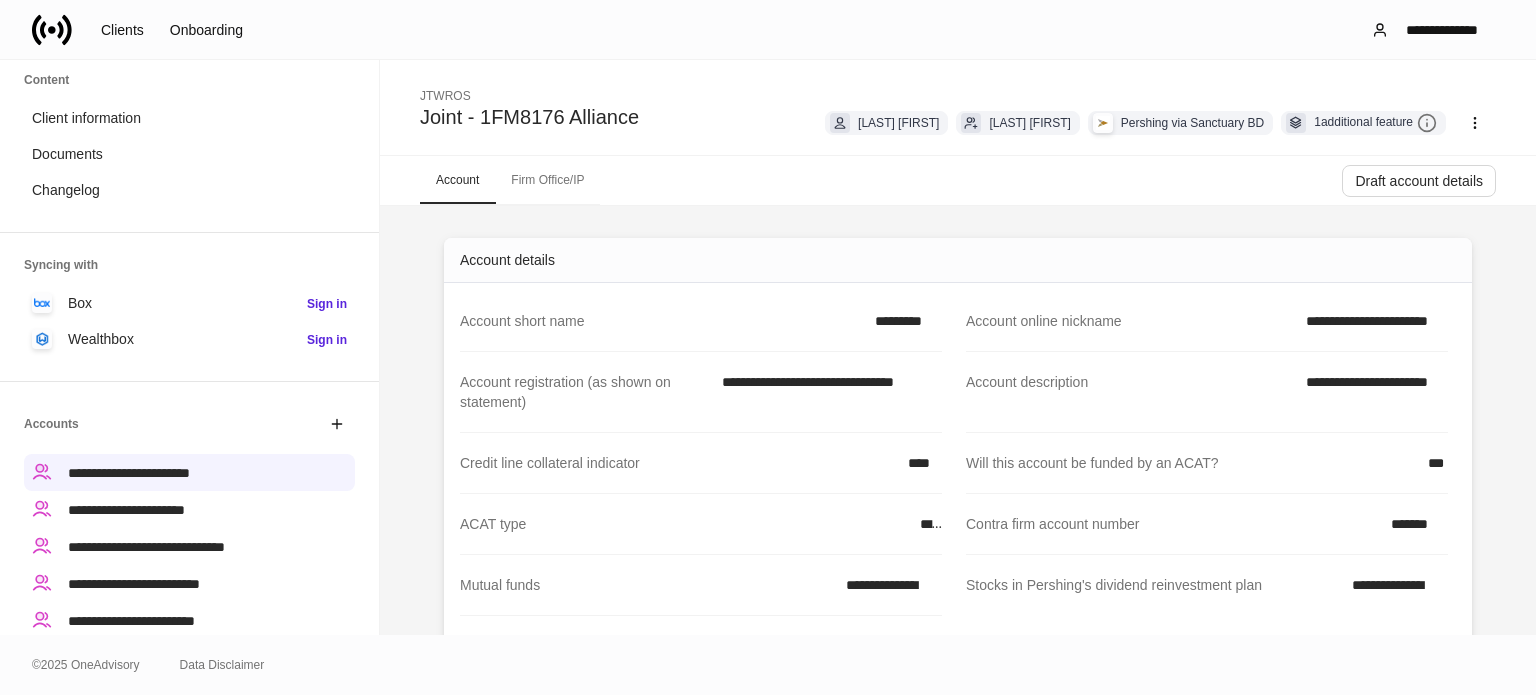 click on "Firm Office/IP" at bounding box center (547, 180) 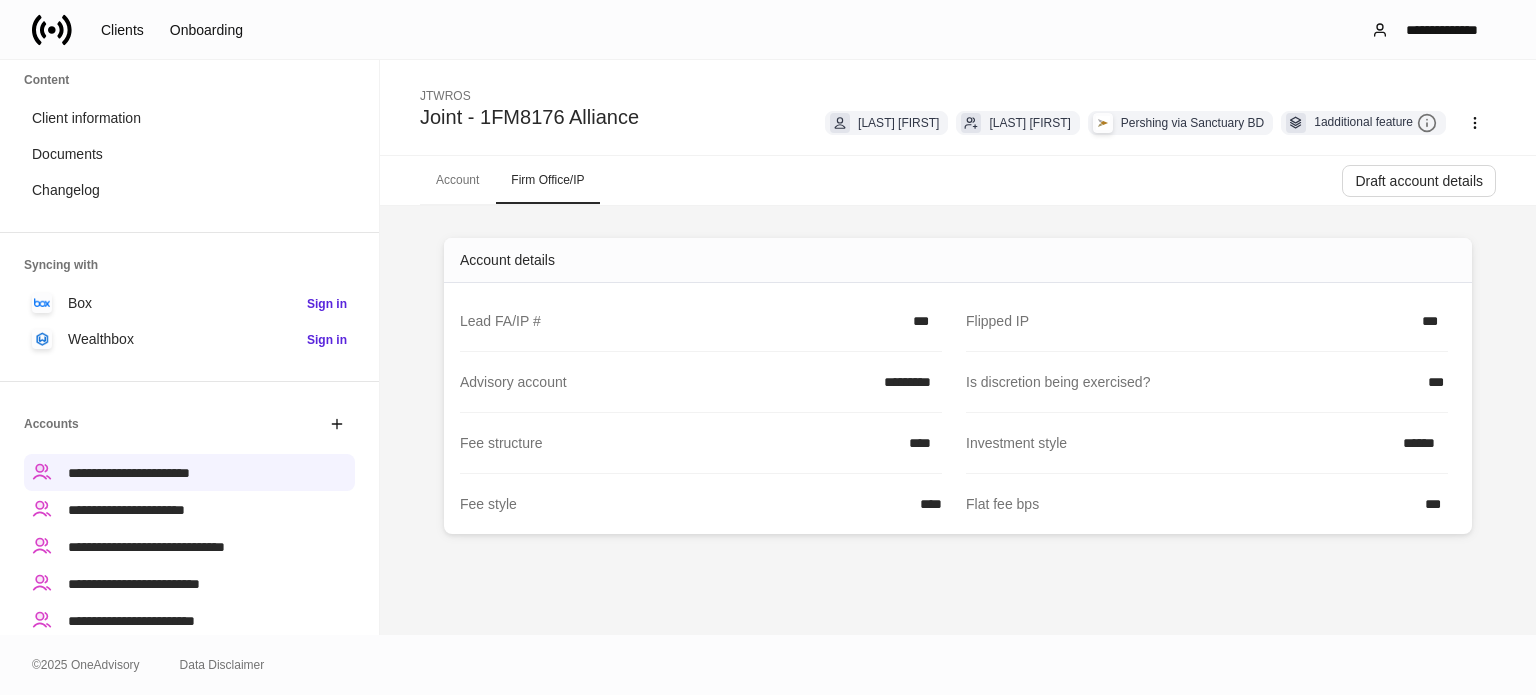 click at bounding box center (52, 30) 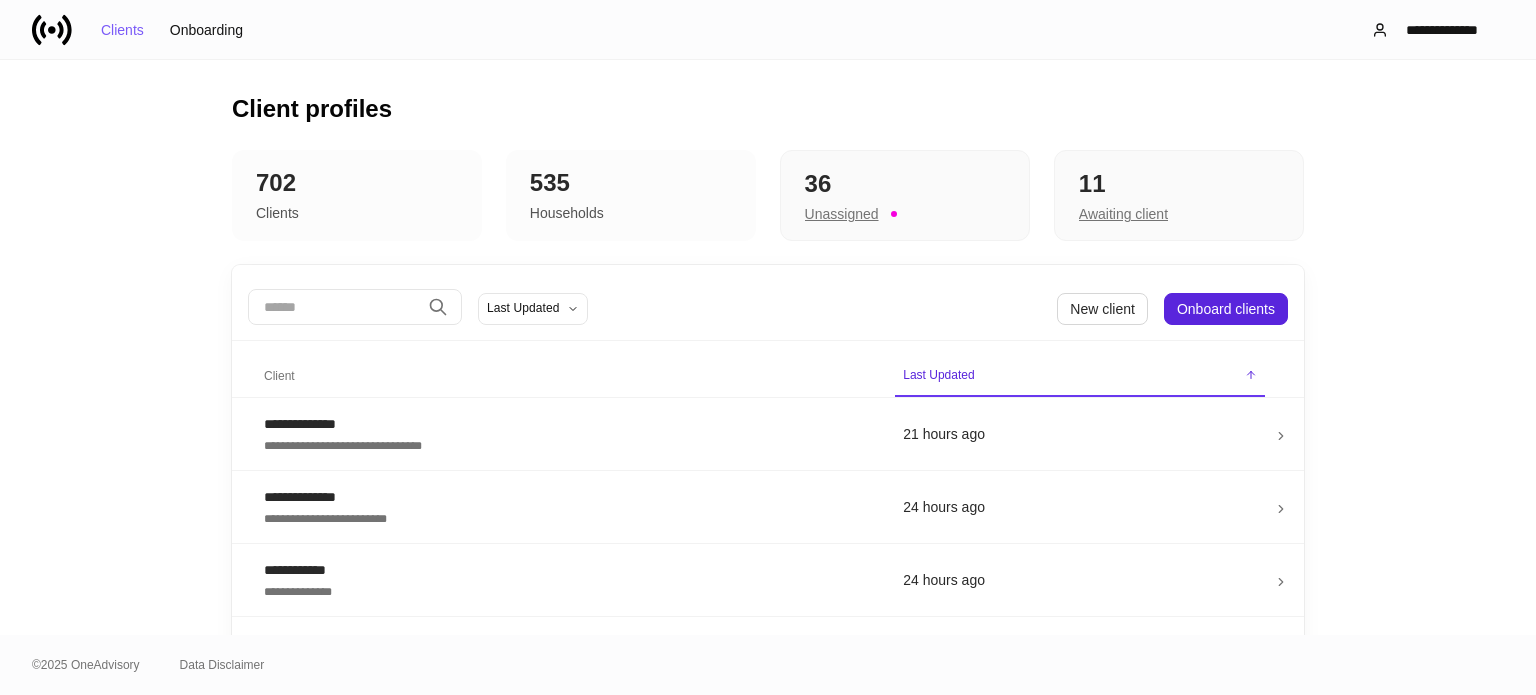 click at bounding box center (334, 307) 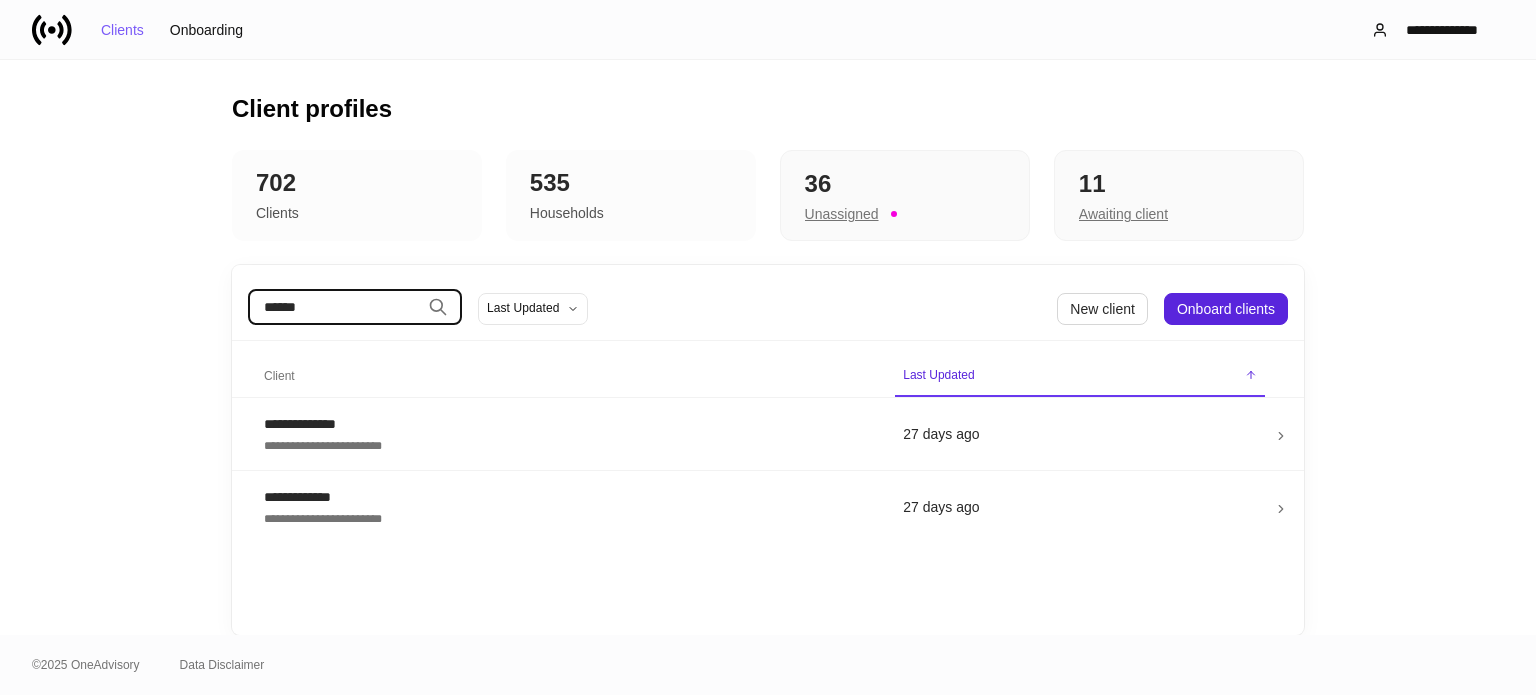 type on "******" 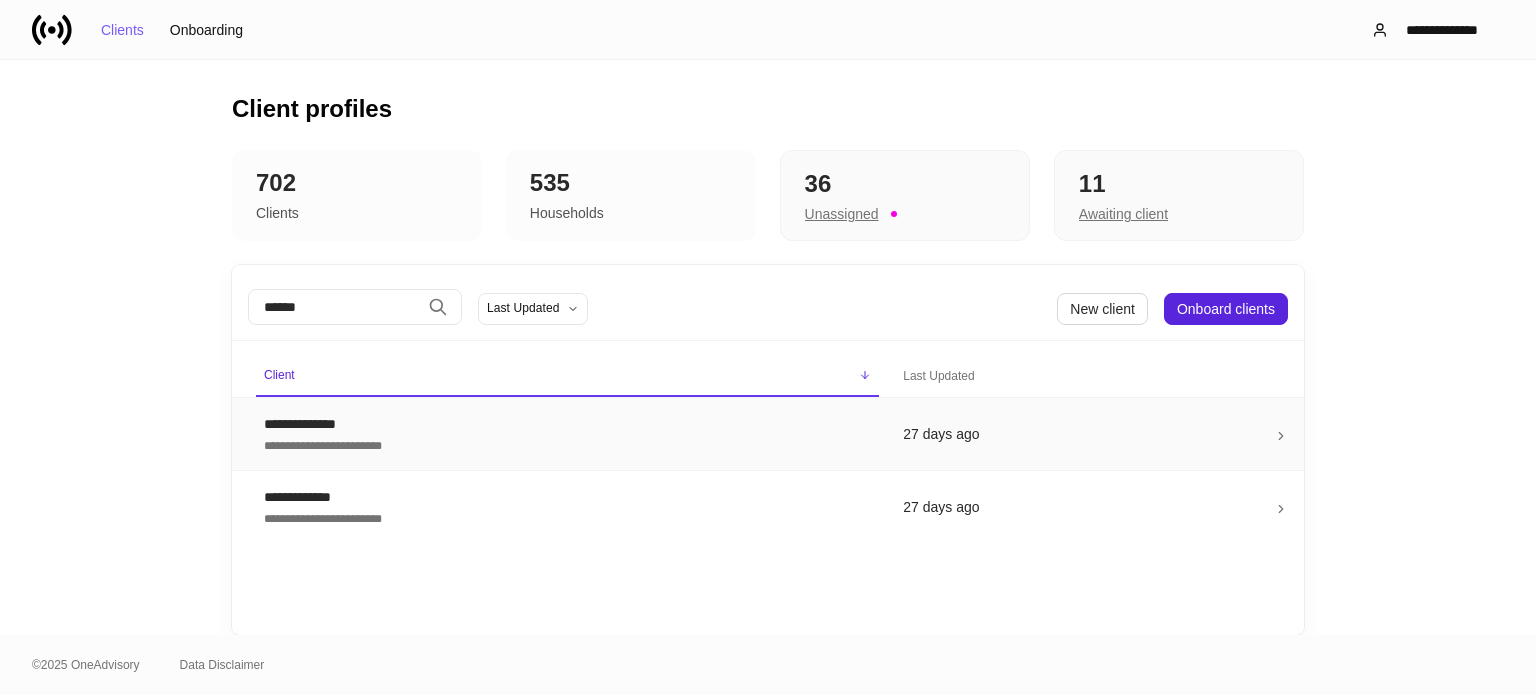 click on "**********" at bounding box center [567, 424] 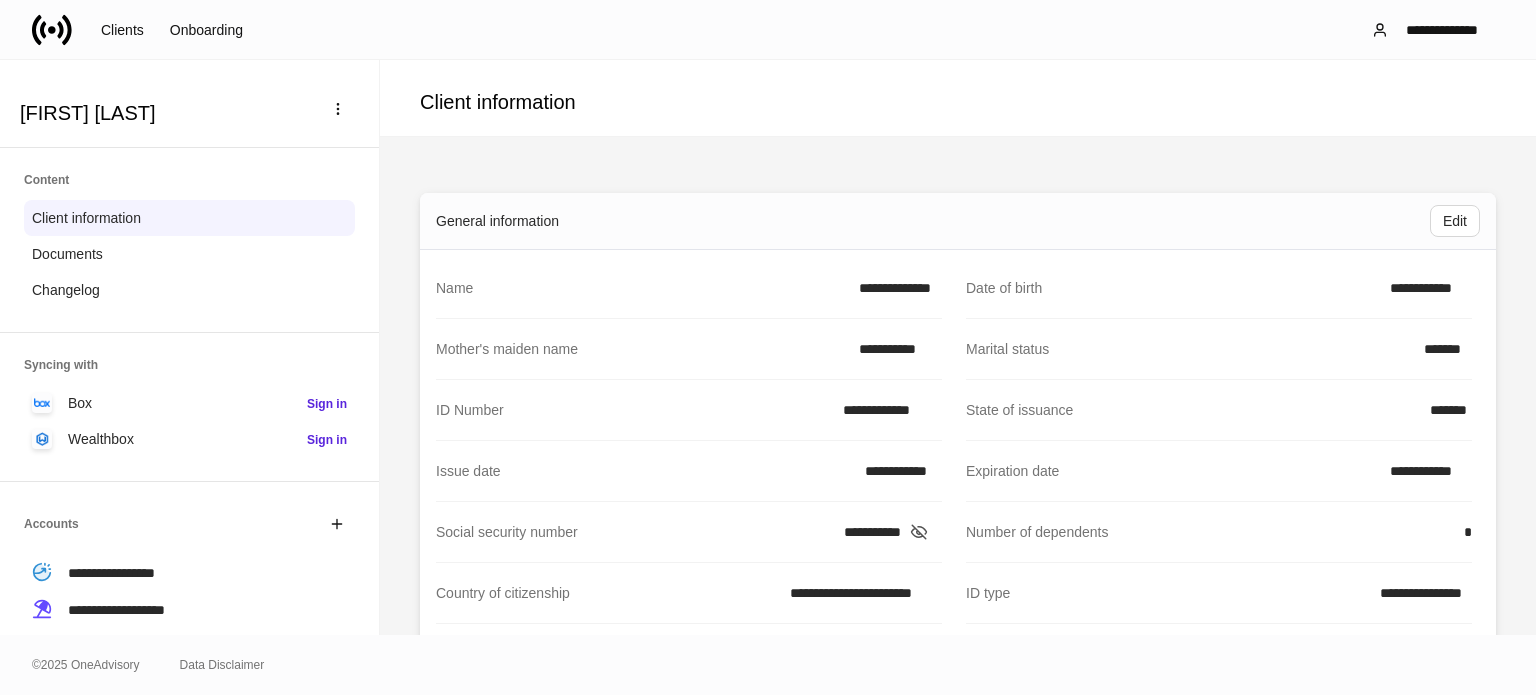 click on "General information" at bounding box center [497, 221] 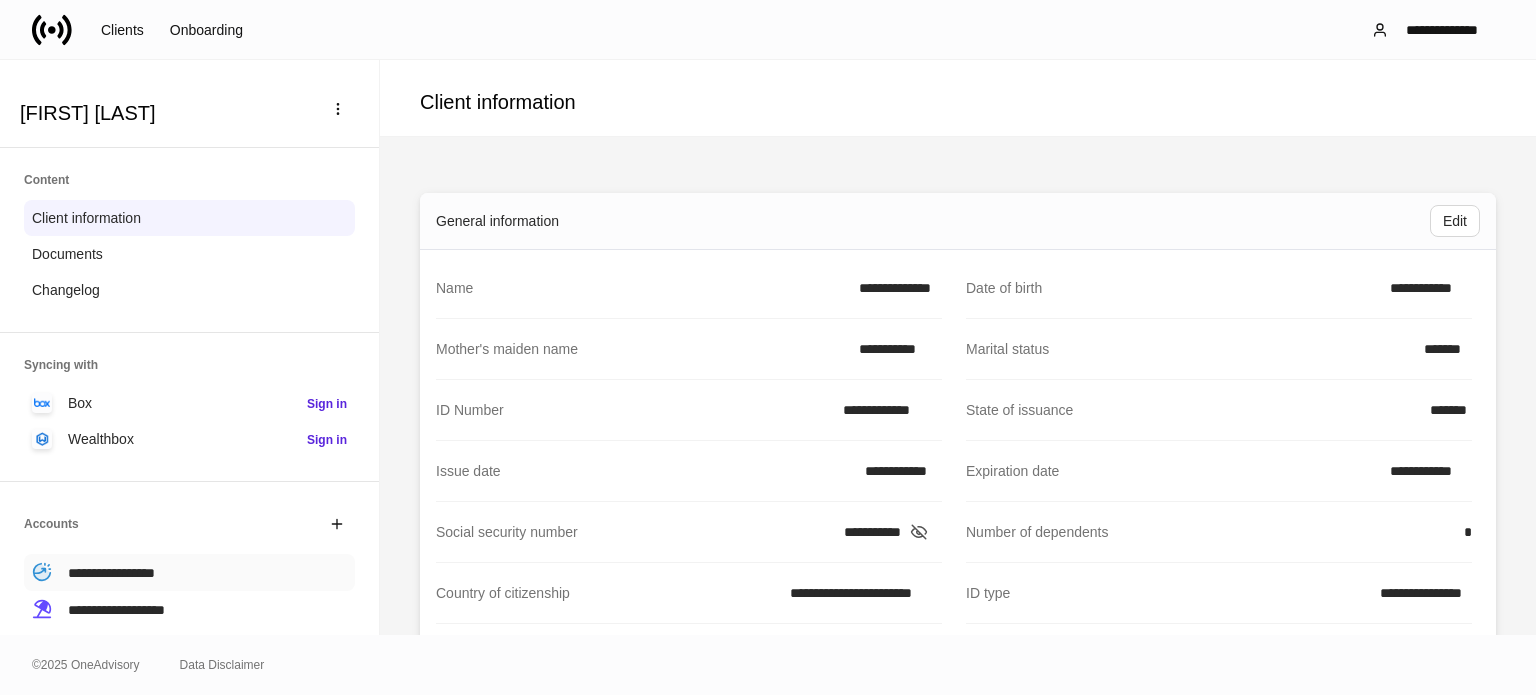 click on "**********" at bounding box center [111, 573] 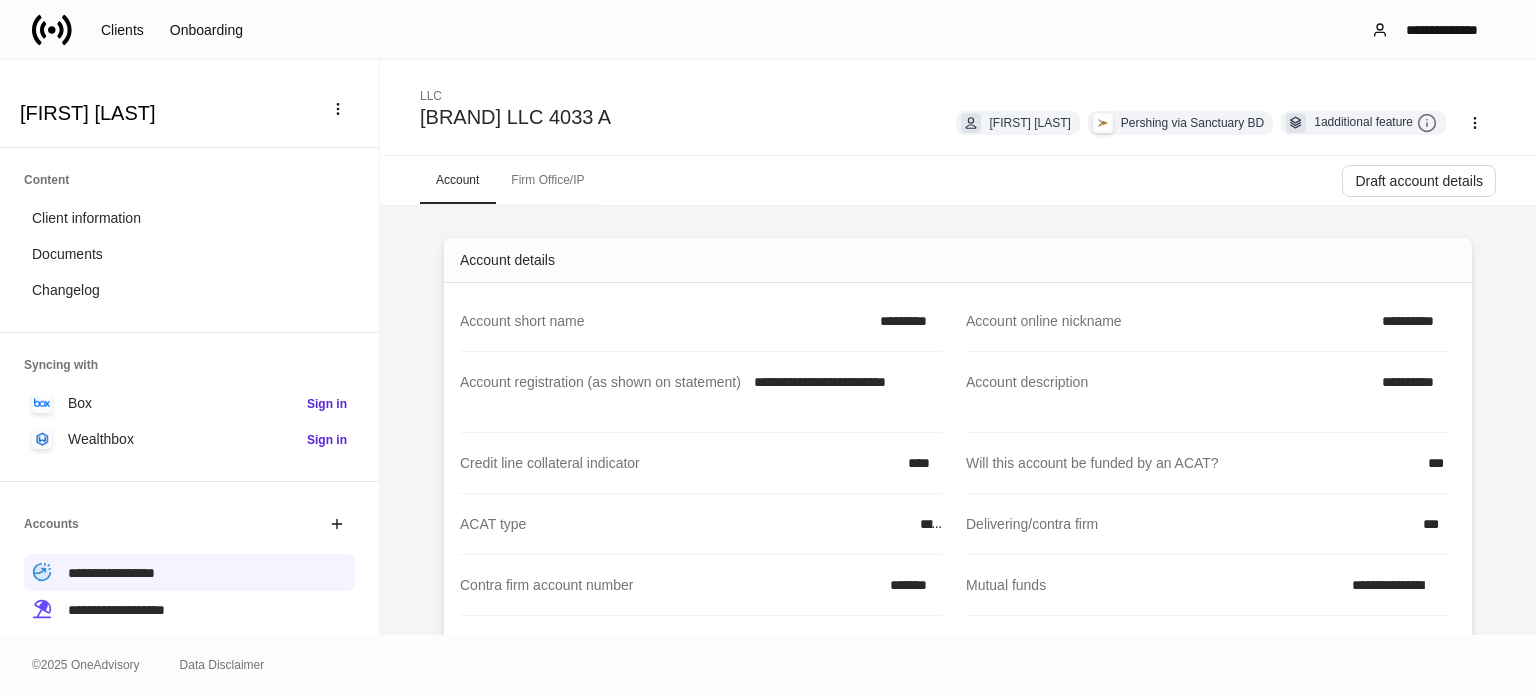 click on "Firm Office/IP" at bounding box center (547, 180) 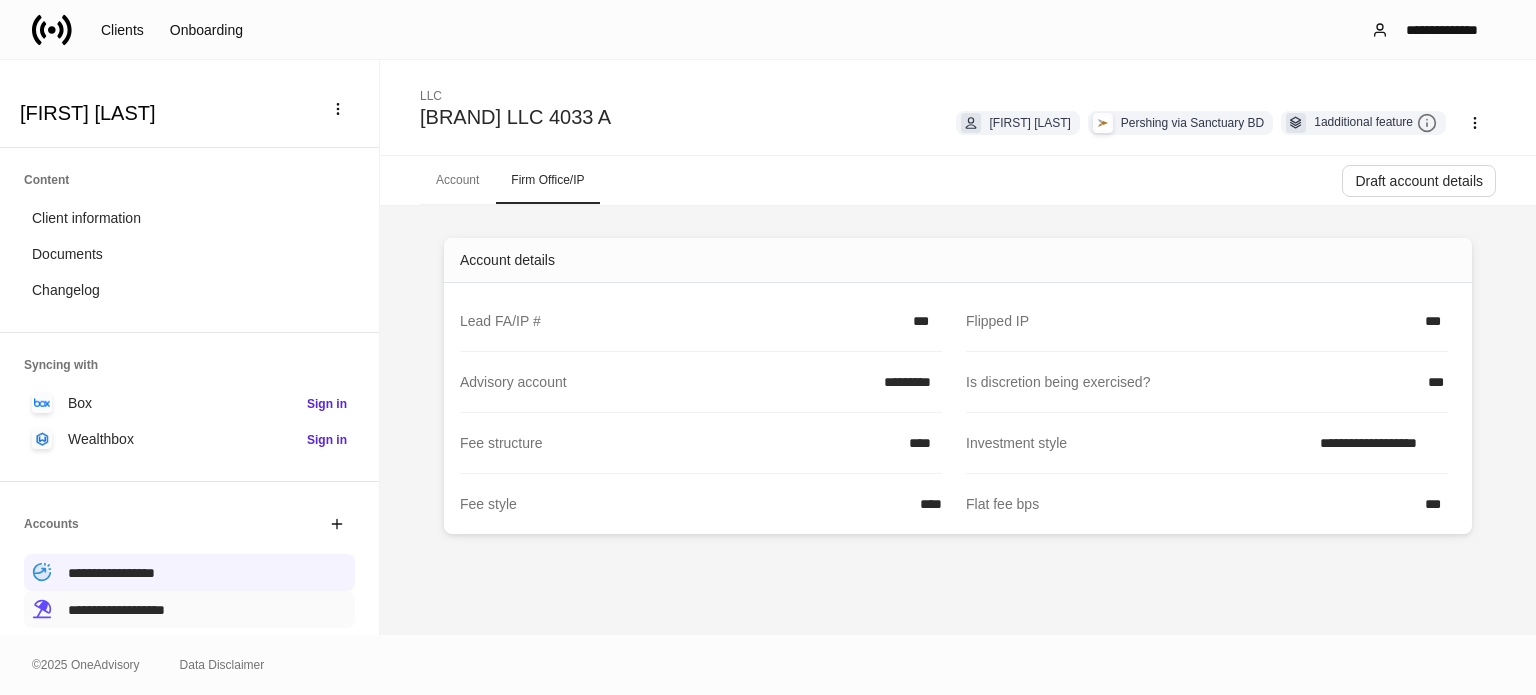 click on "**********" at bounding box center [116, 610] 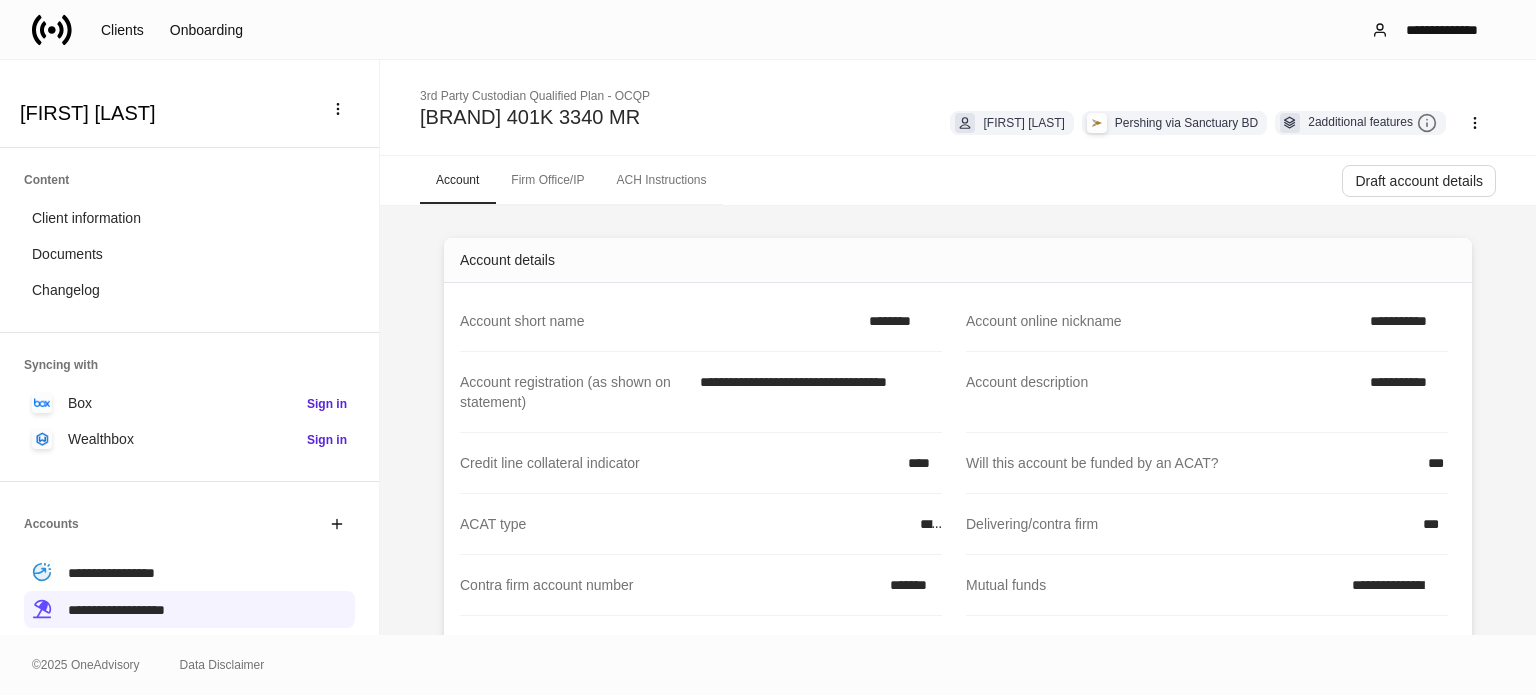 click on "Firm Office/IP" at bounding box center [547, 180] 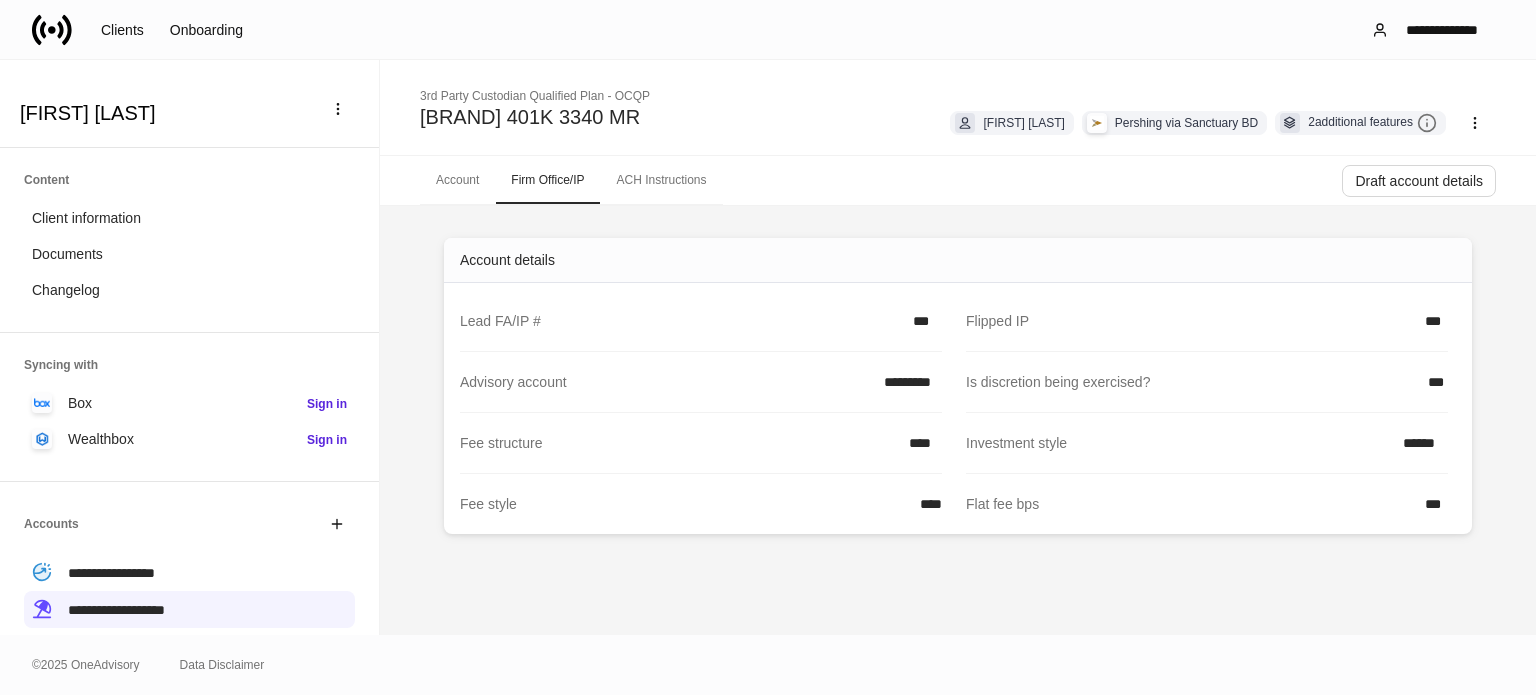 click at bounding box center [52, 30] 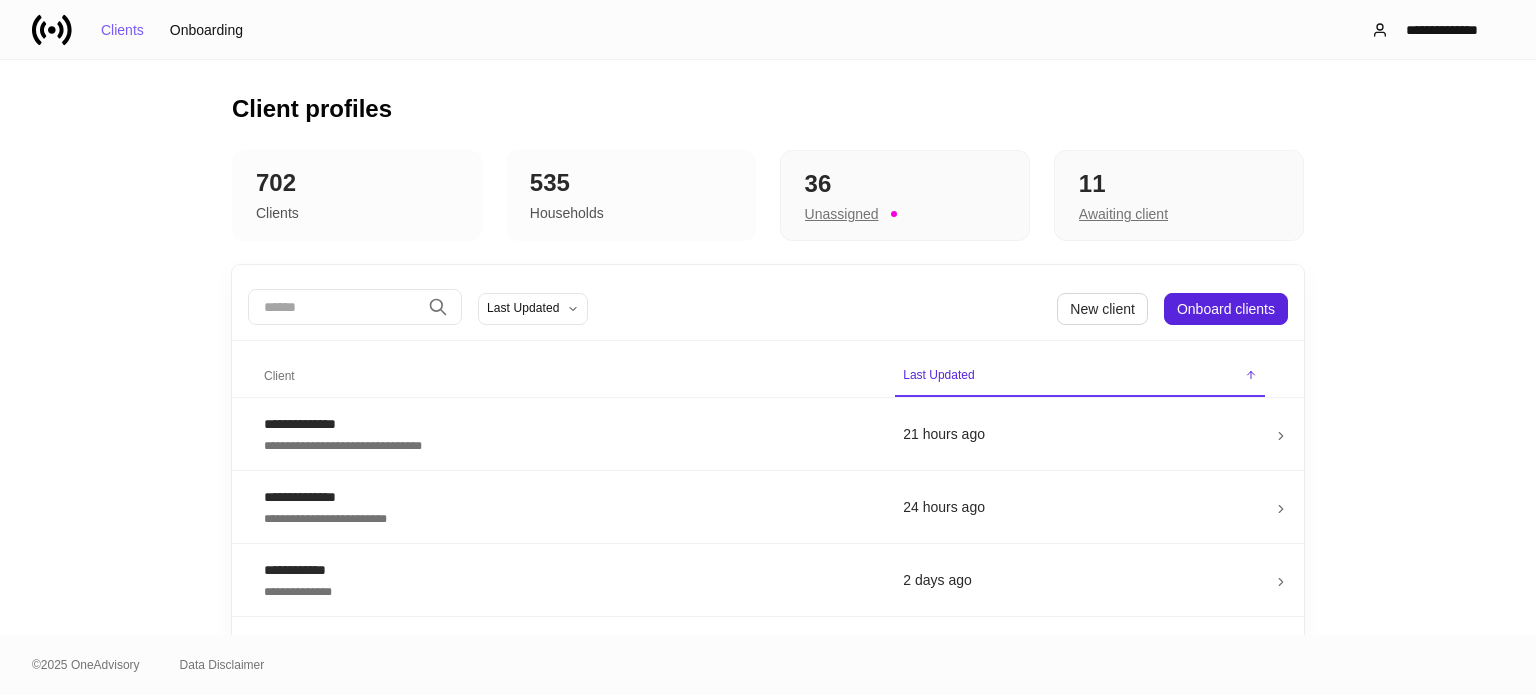 click on "​ Last Updated New client Onboard clients" at bounding box center (768, 309) 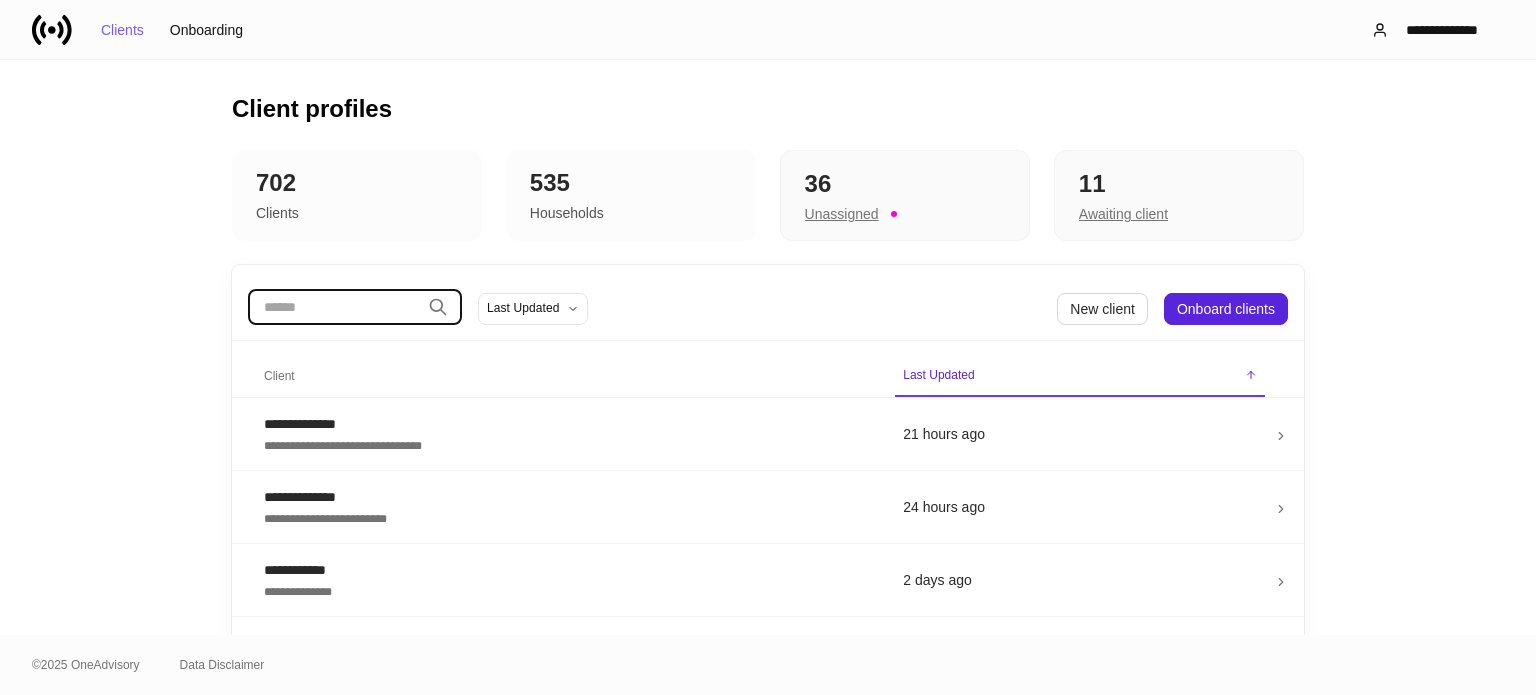 click at bounding box center [334, 307] 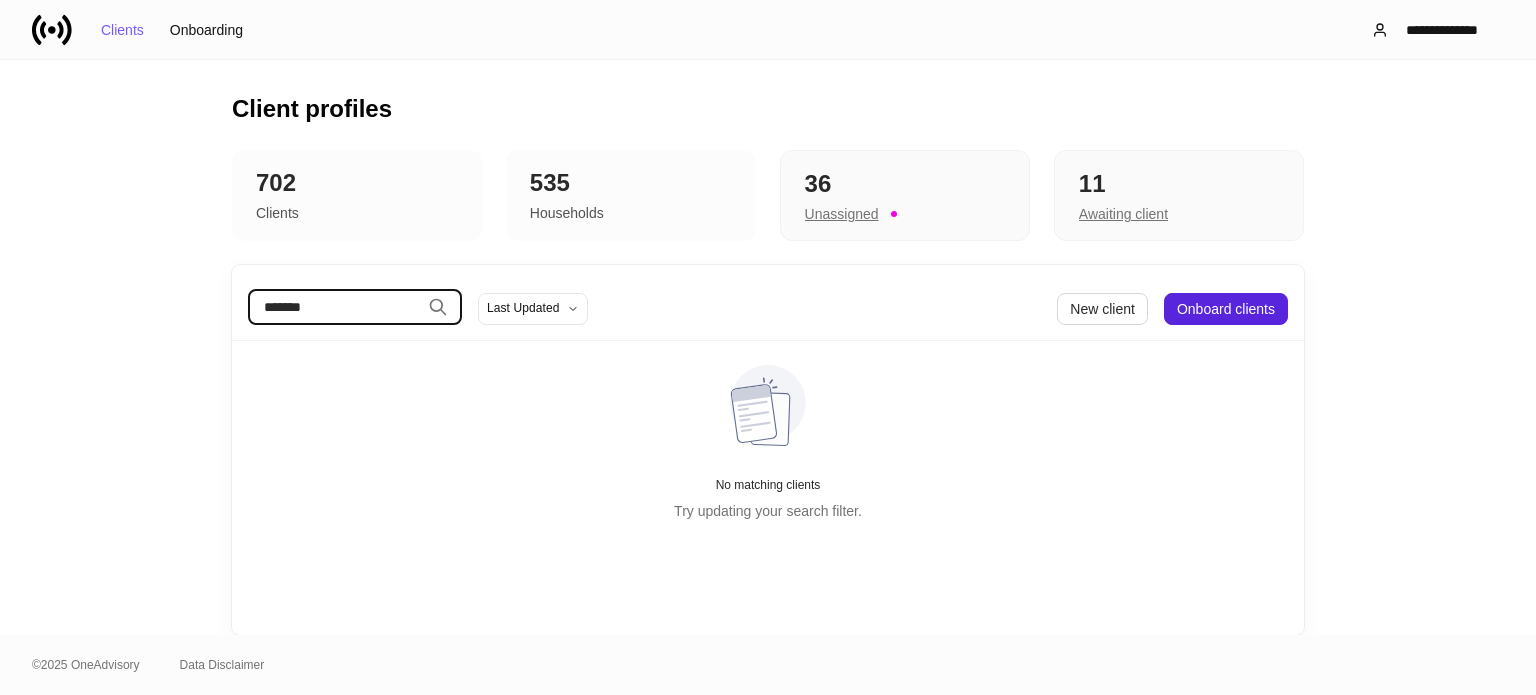 drag, startPoint x: 376, startPoint y: 306, endPoint x: 156, endPoint y: 293, distance: 220.38376 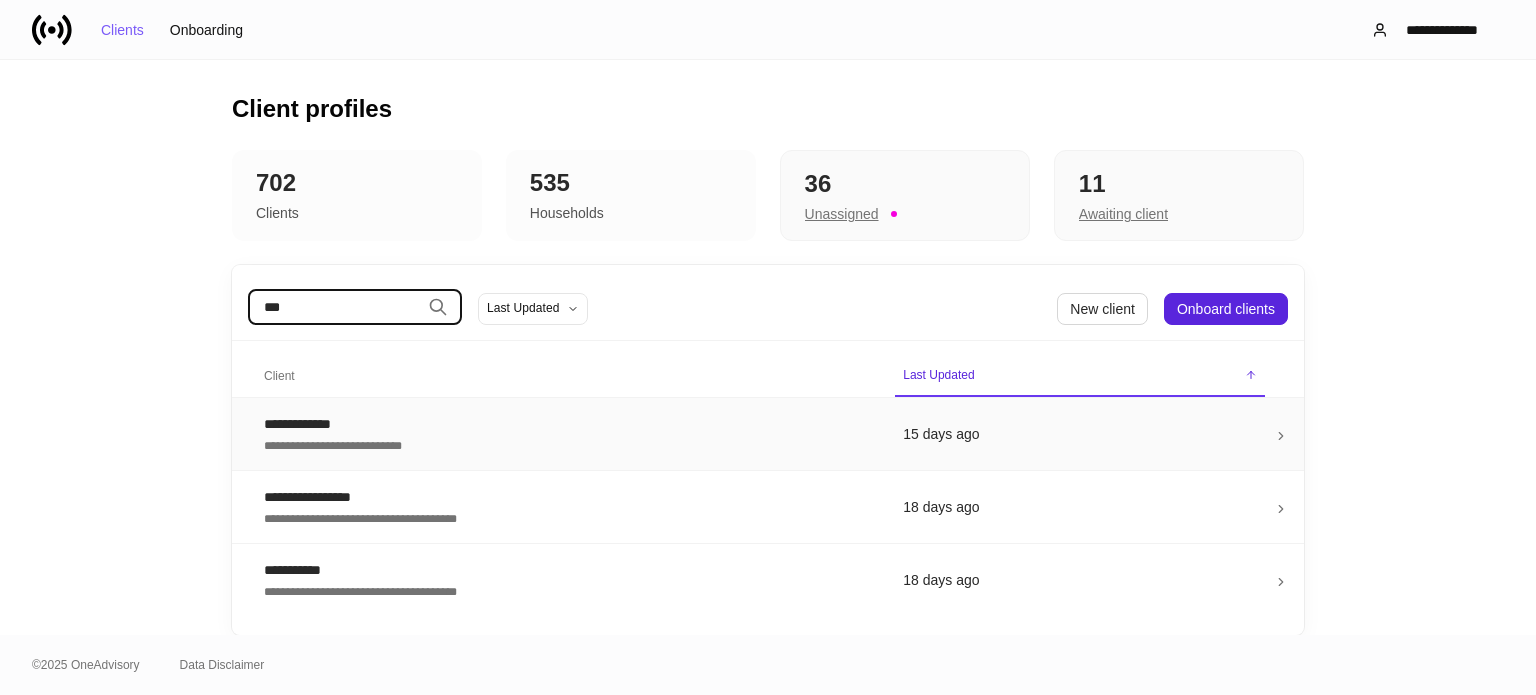 type on "***" 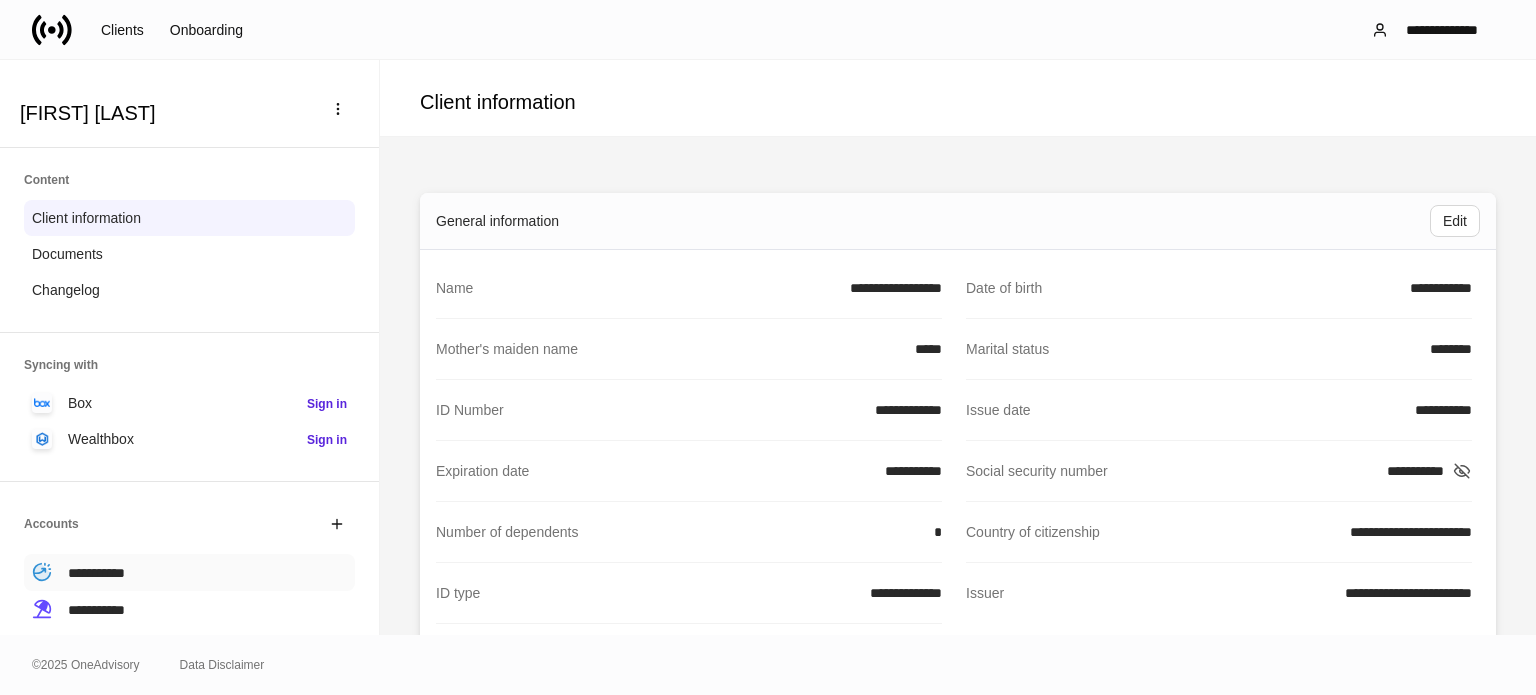 click on "**********" at bounding box center (96, 573) 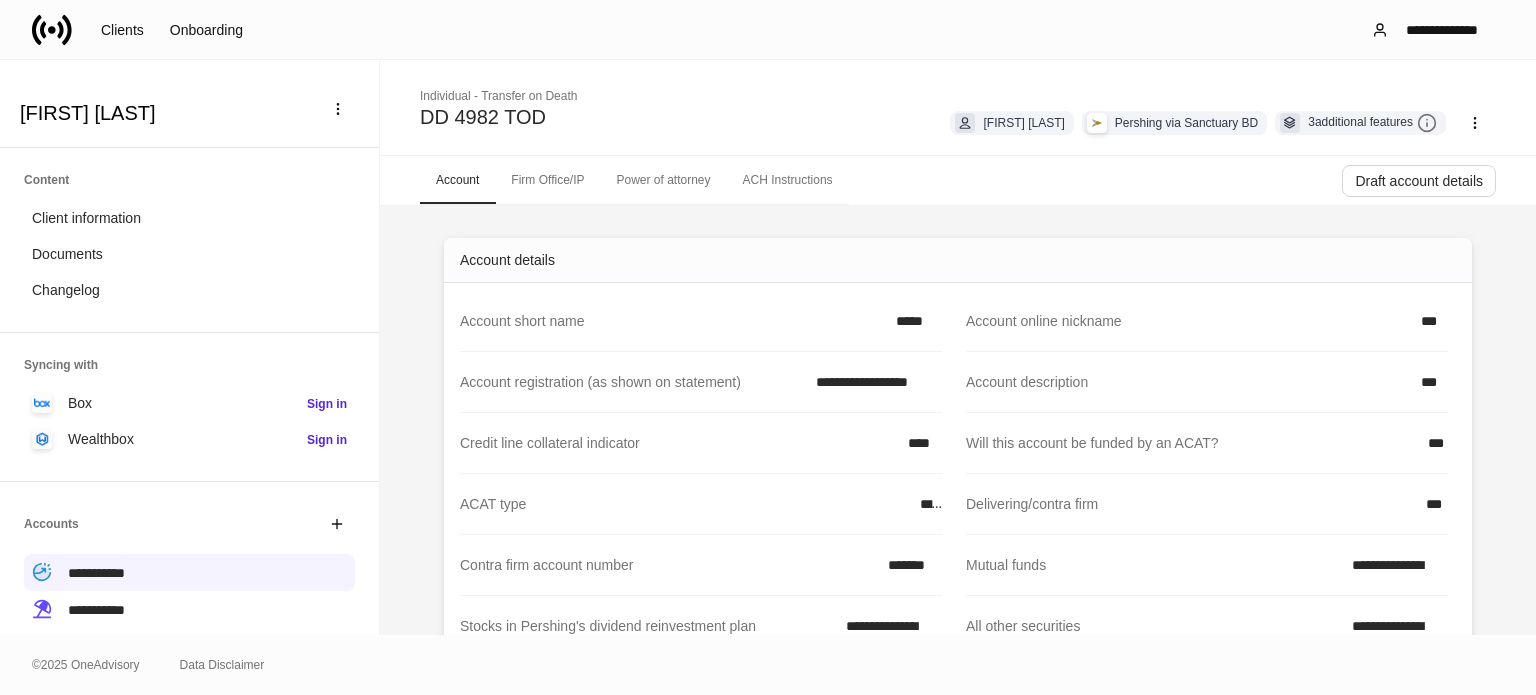 click on "Firm Office/IP" at bounding box center [547, 180] 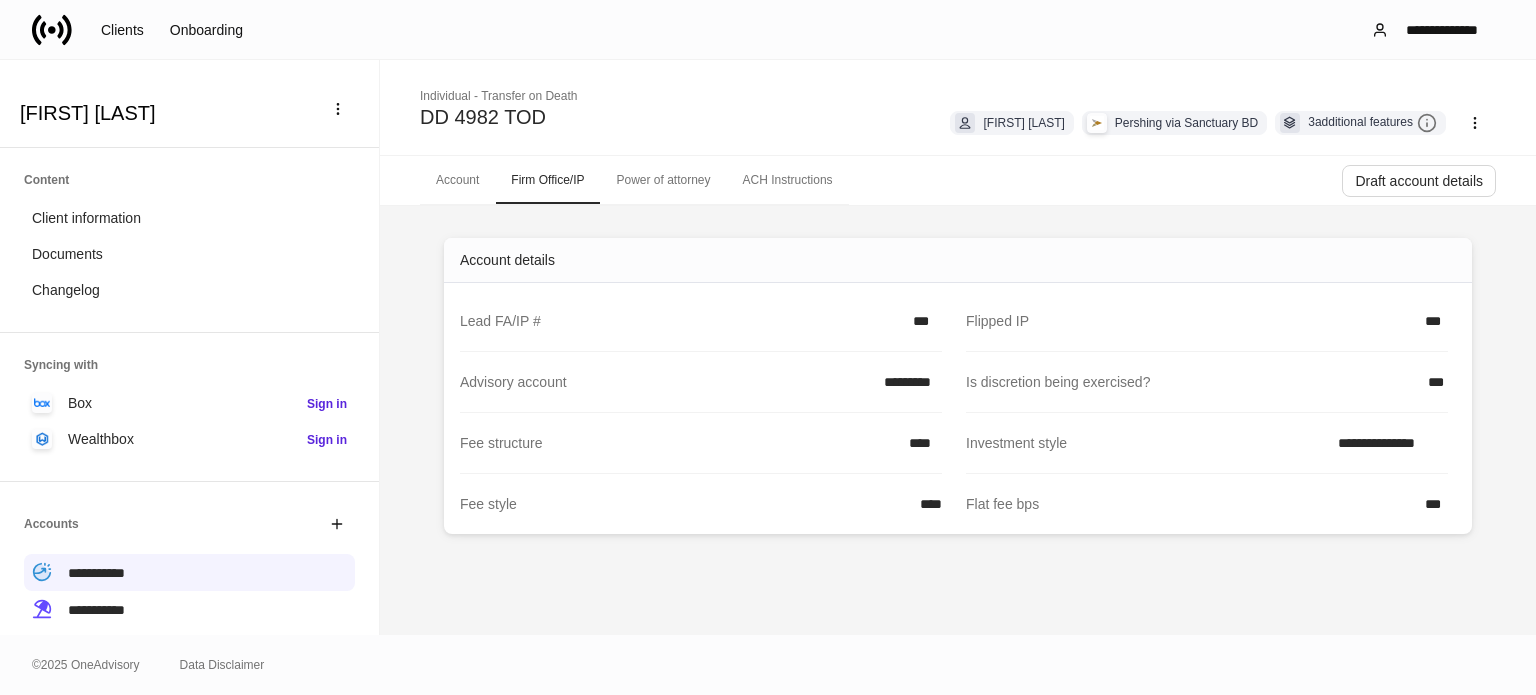 click at bounding box center [52, 30] 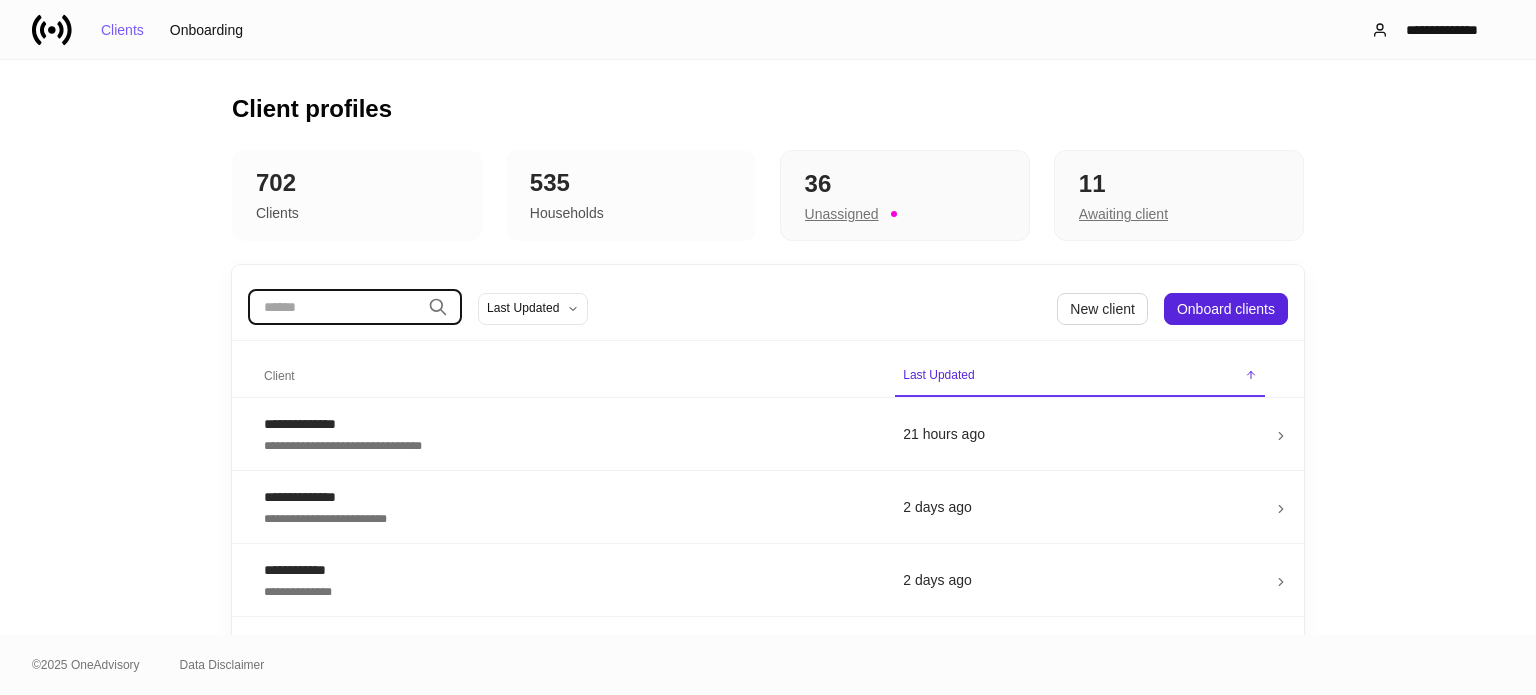 drag, startPoint x: 302, startPoint y: 306, endPoint x: 352, endPoint y: 339, distance: 59.908264 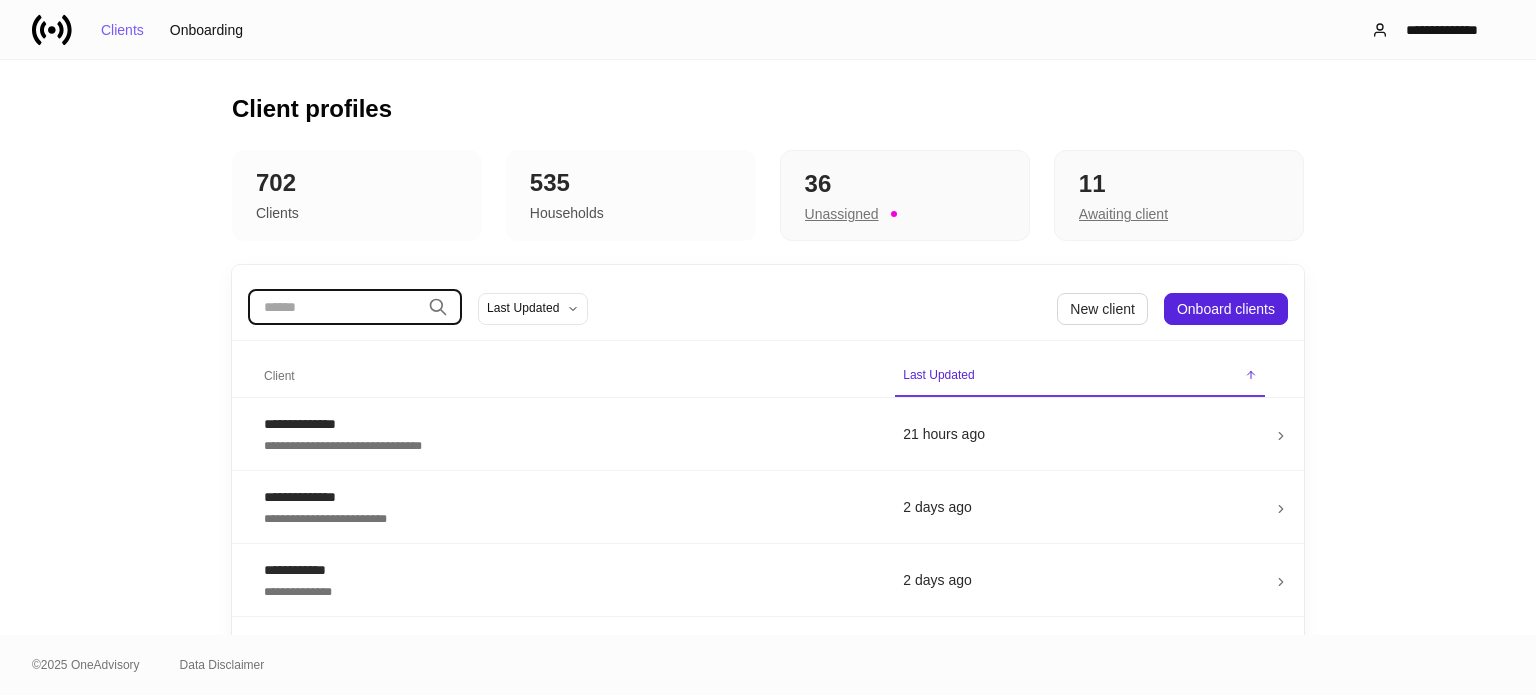 click at bounding box center [334, 307] 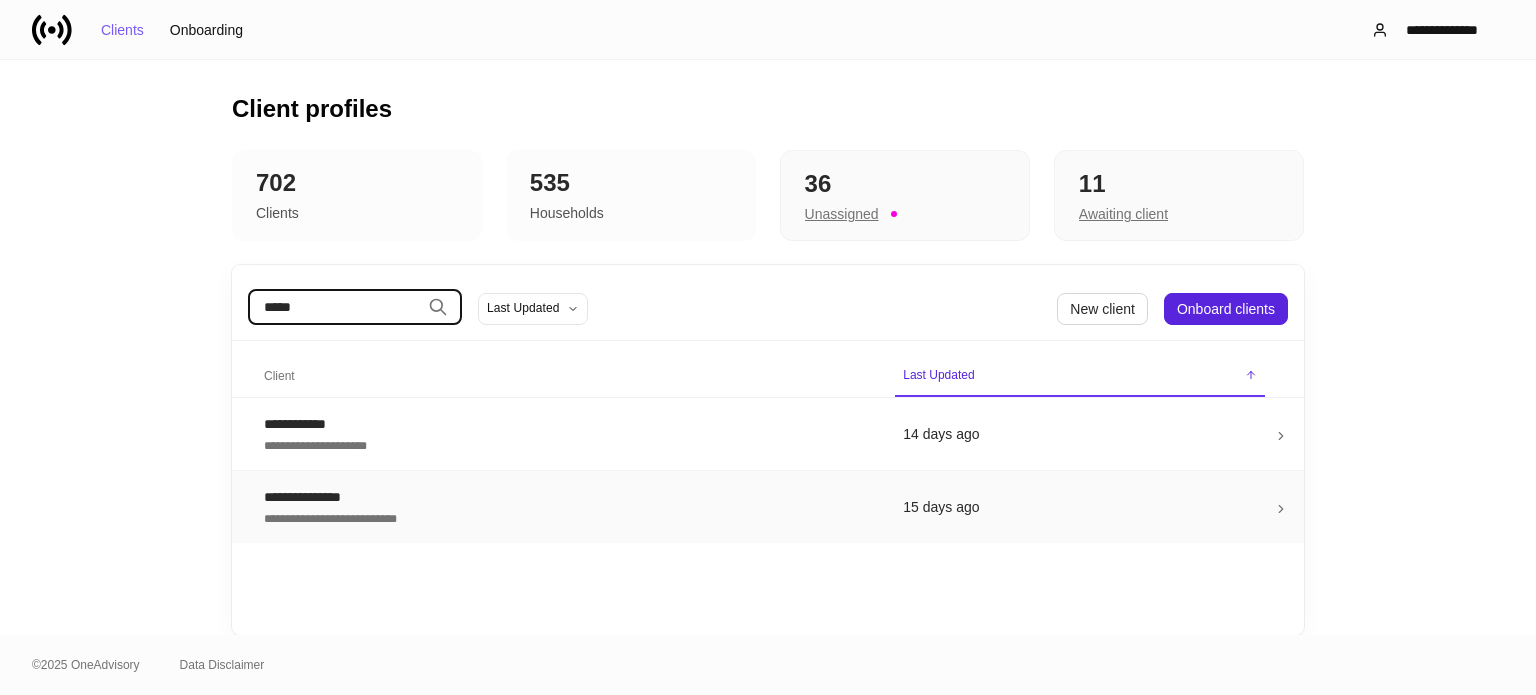 type on "*****" 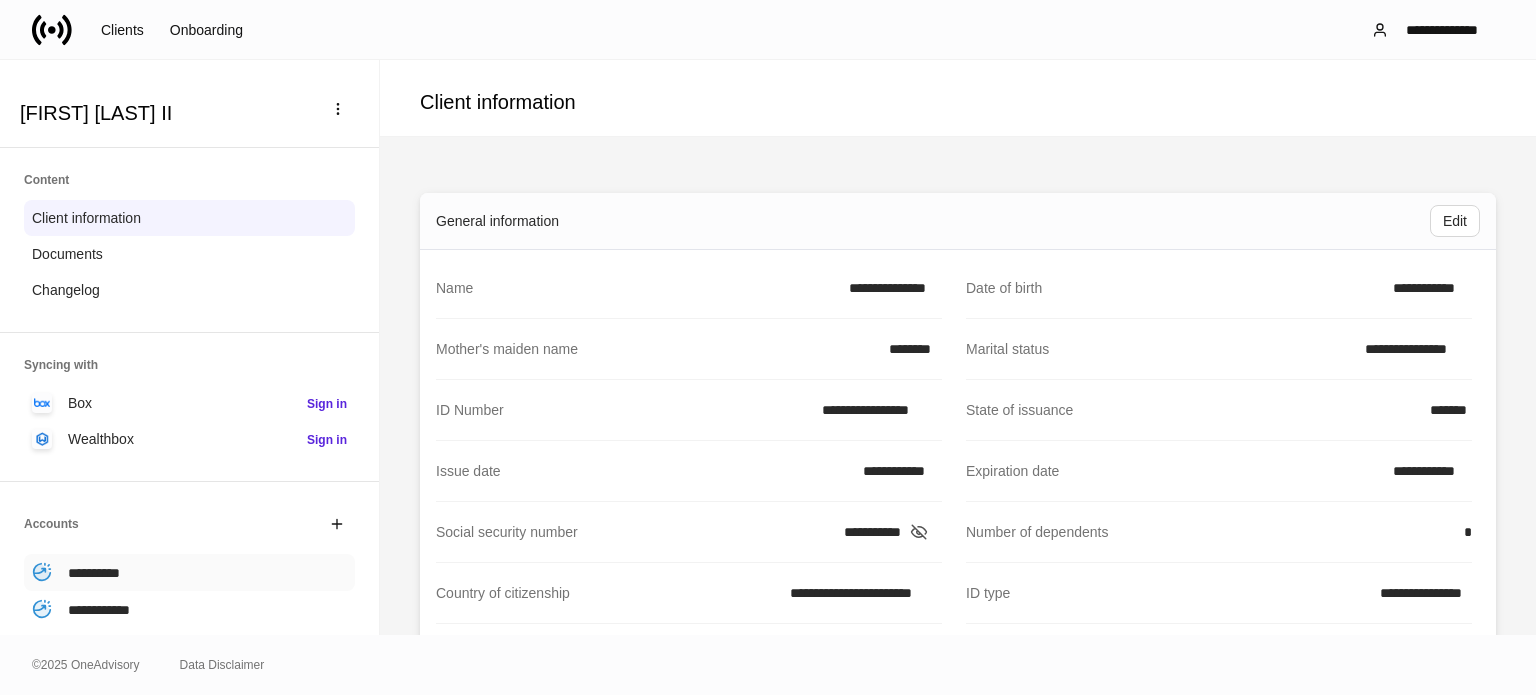 click on "**********" at bounding box center [189, 572] 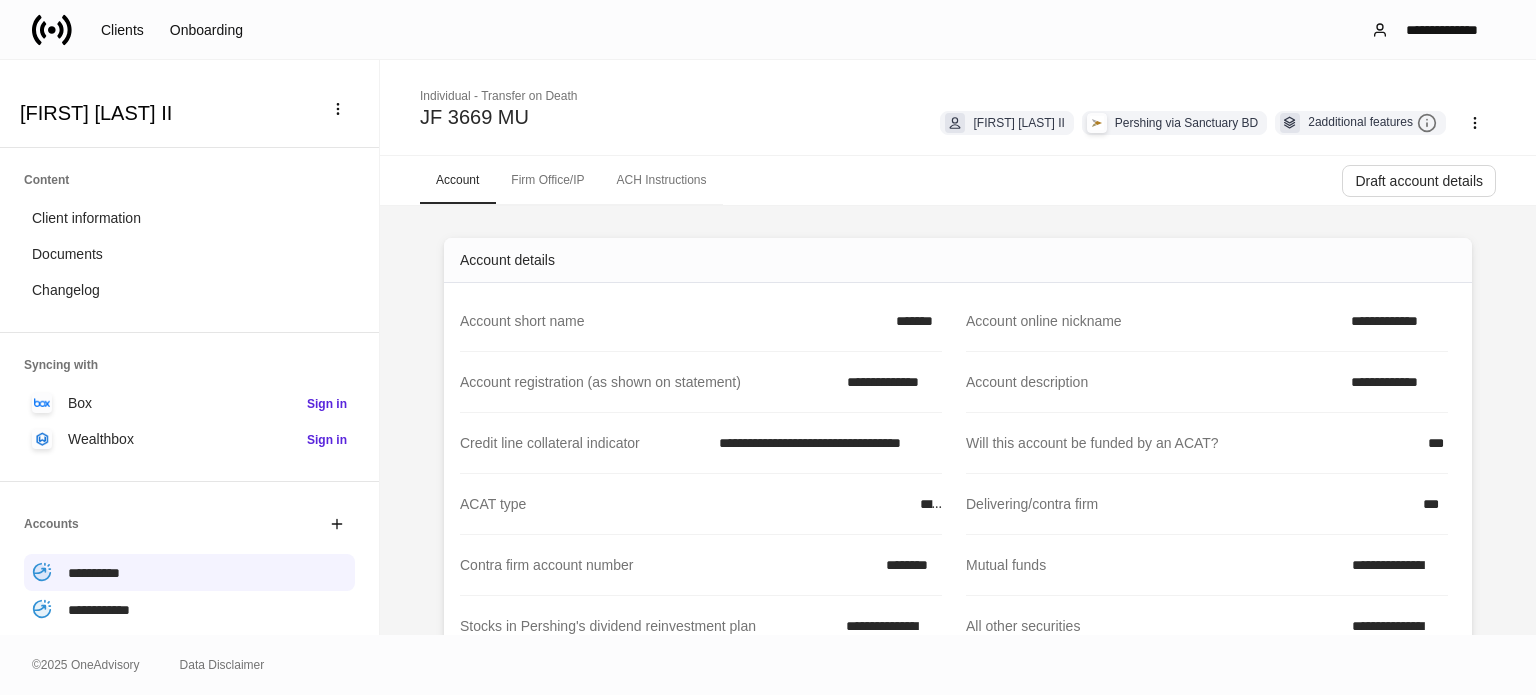 click on "ACH Instructions" at bounding box center [661, 180] 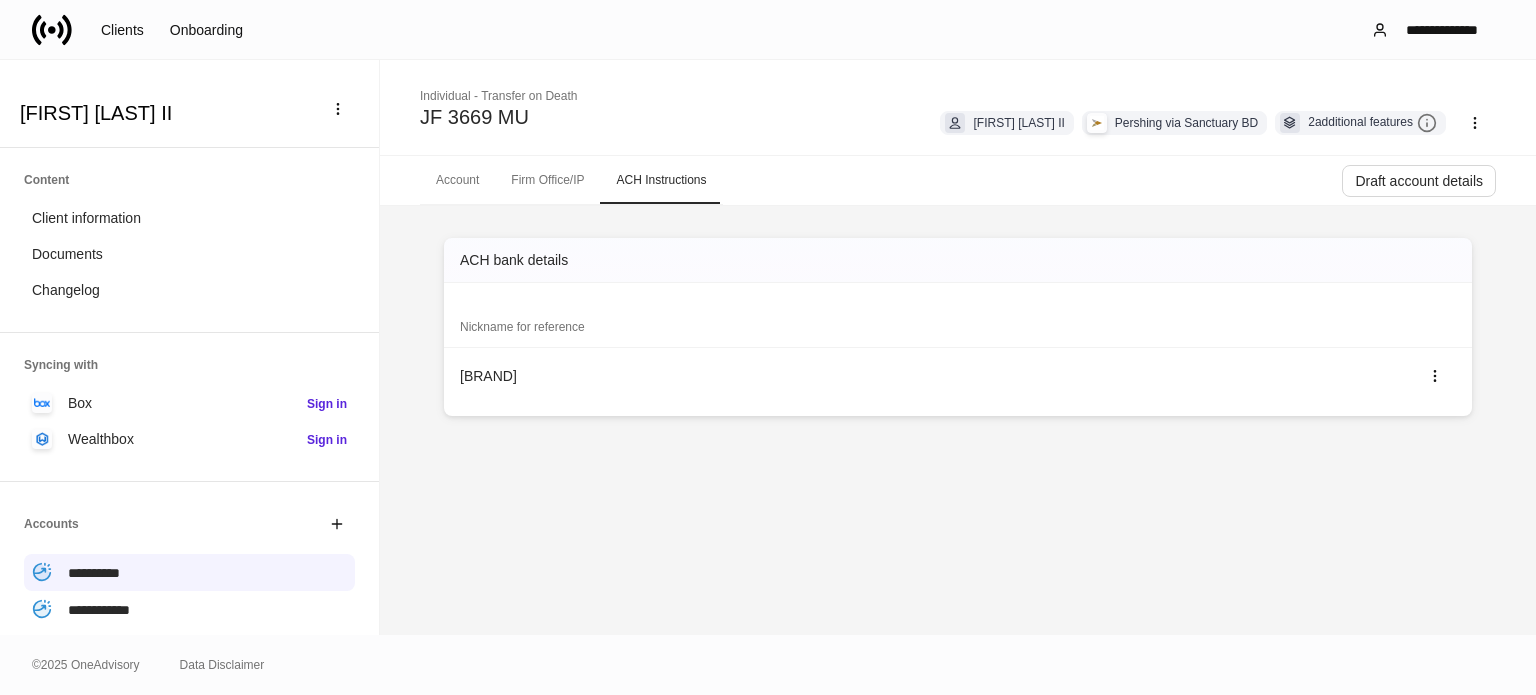click on "Firm Office/IP" at bounding box center [547, 180] 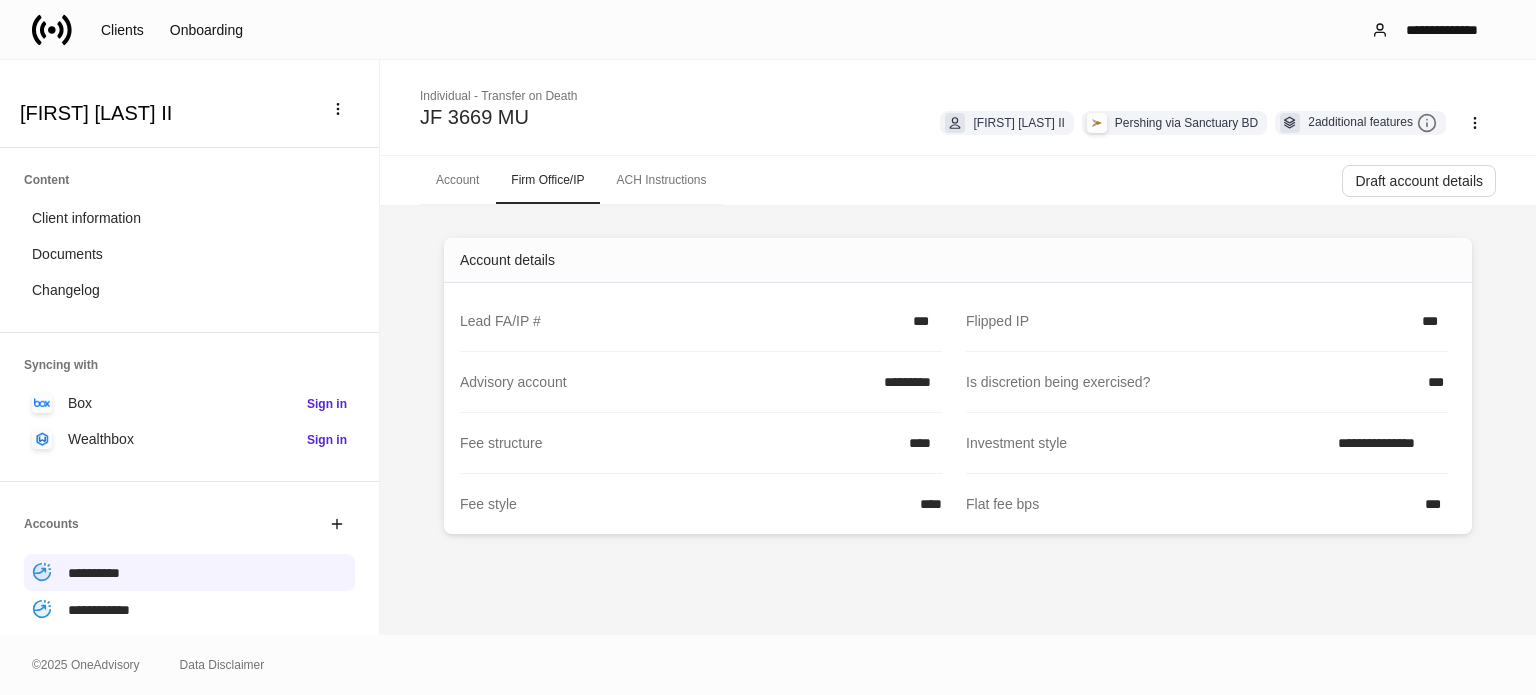 click at bounding box center (52, 30) 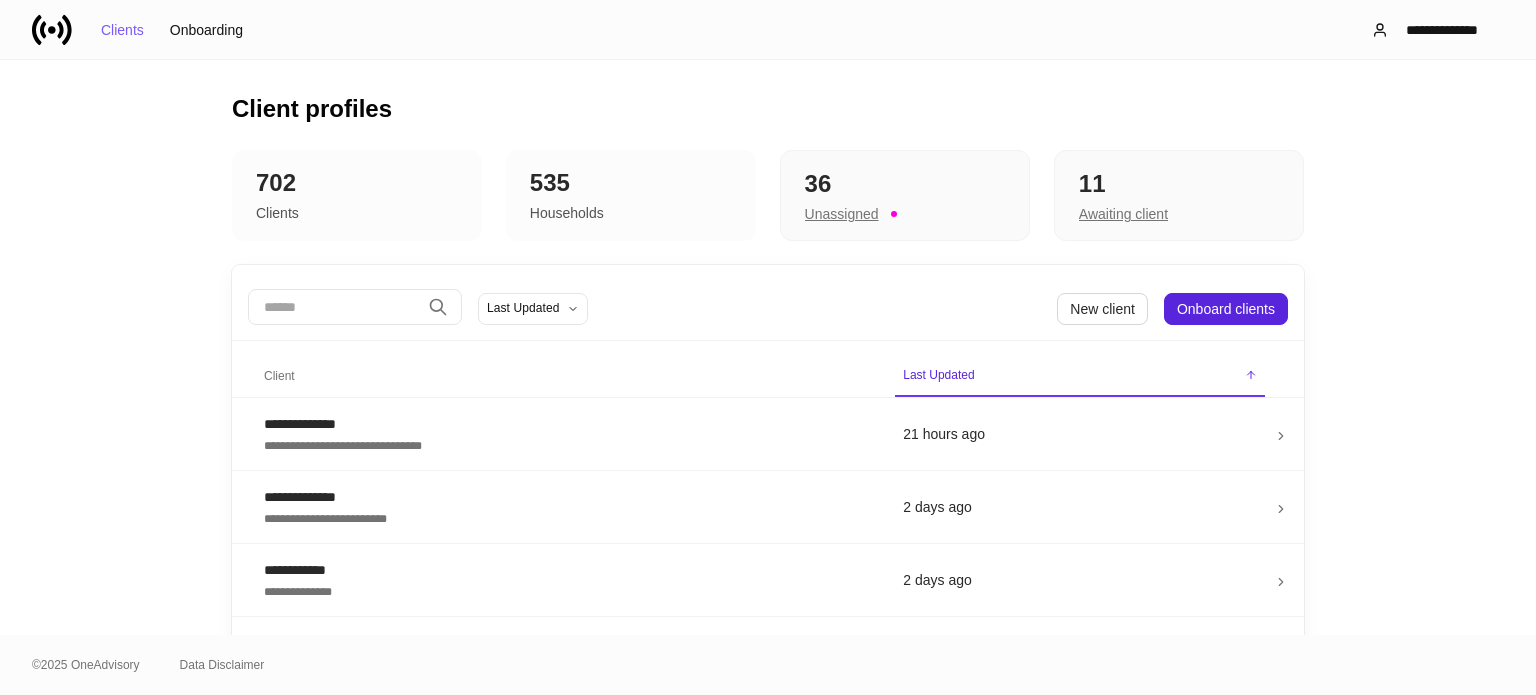 click at bounding box center [334, 307] 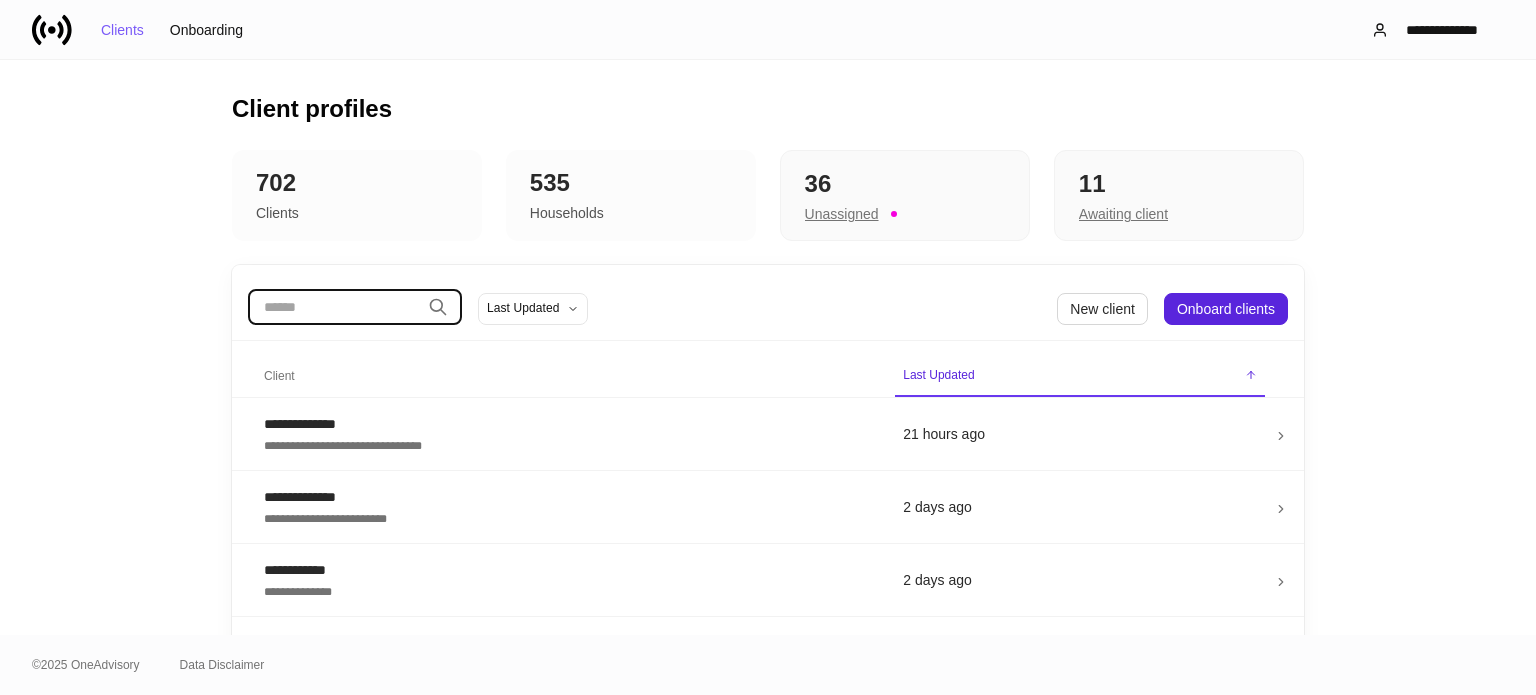 type on "*" 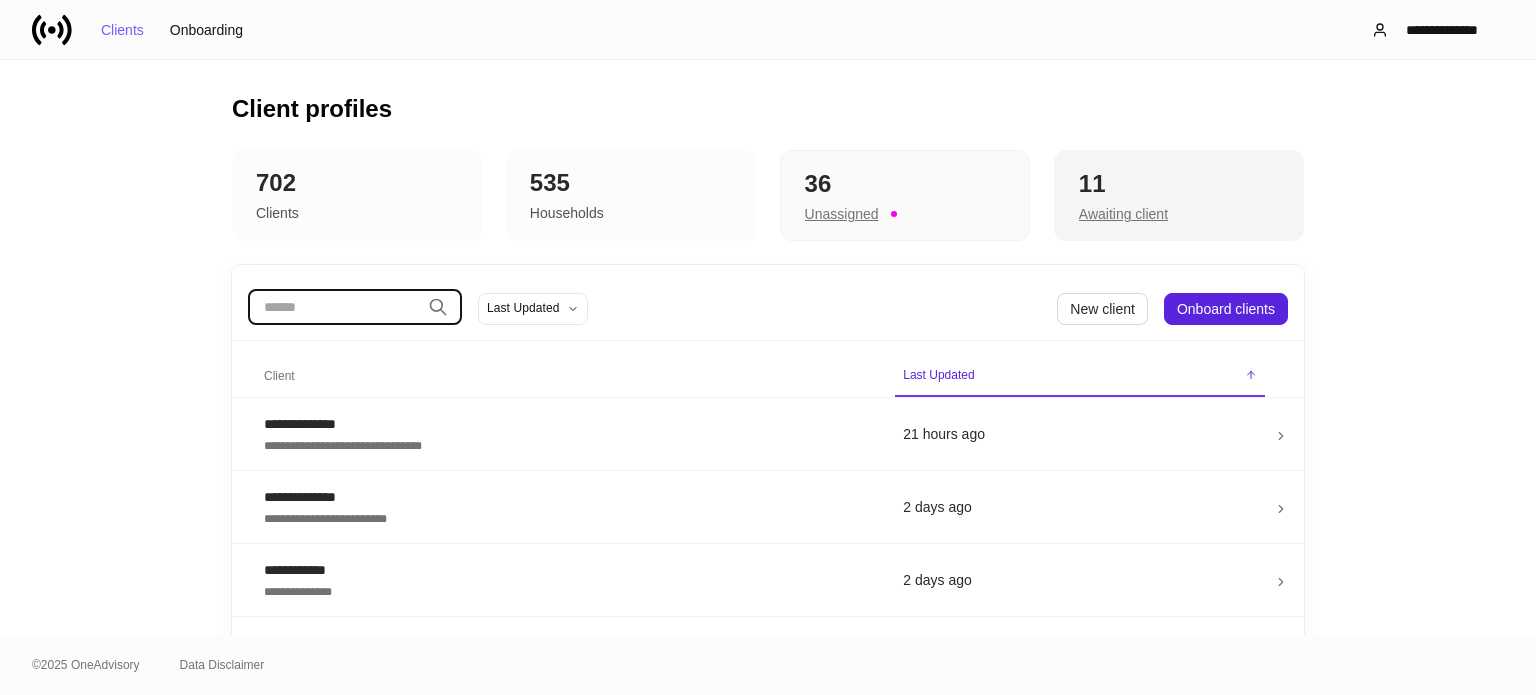click on "11 Awaiting client" at bounding box center (1179, 196) 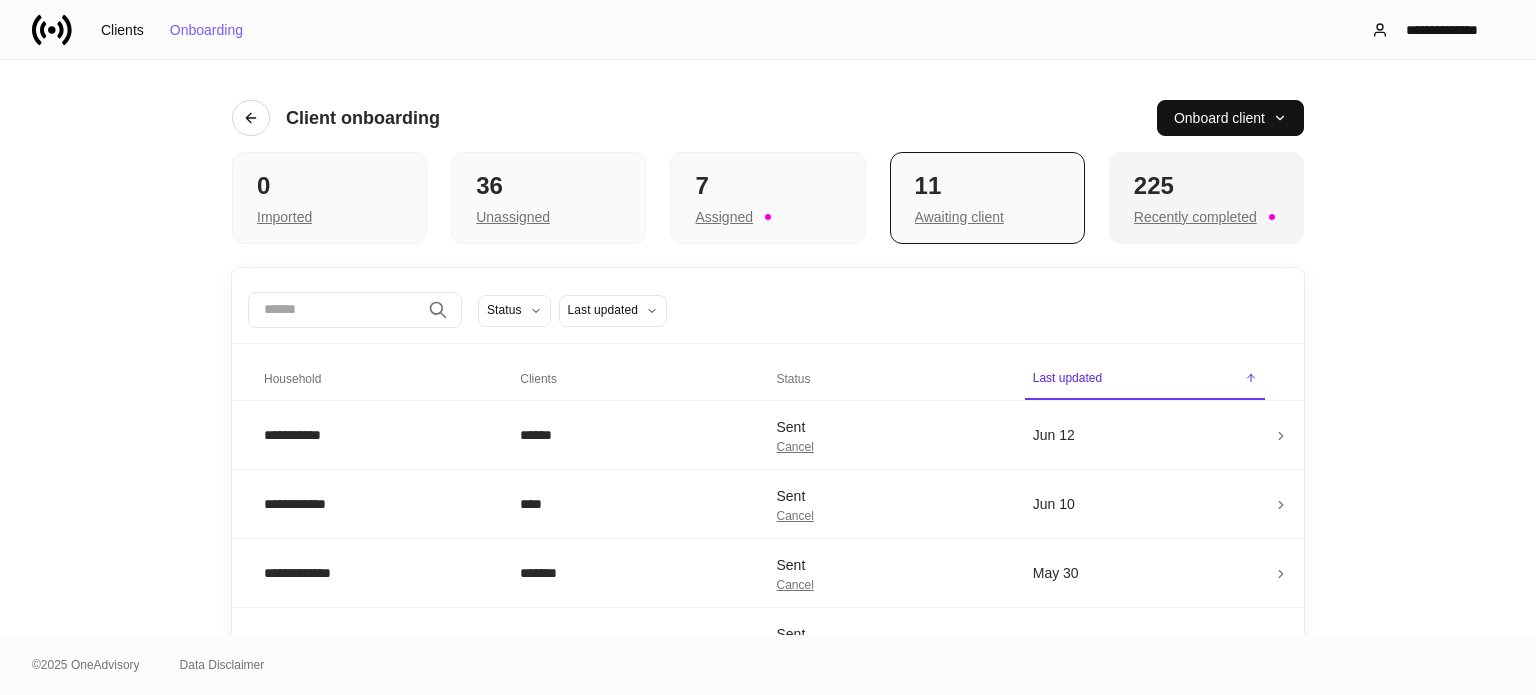 click on "Recently completed" at bounding box center (284, 217) 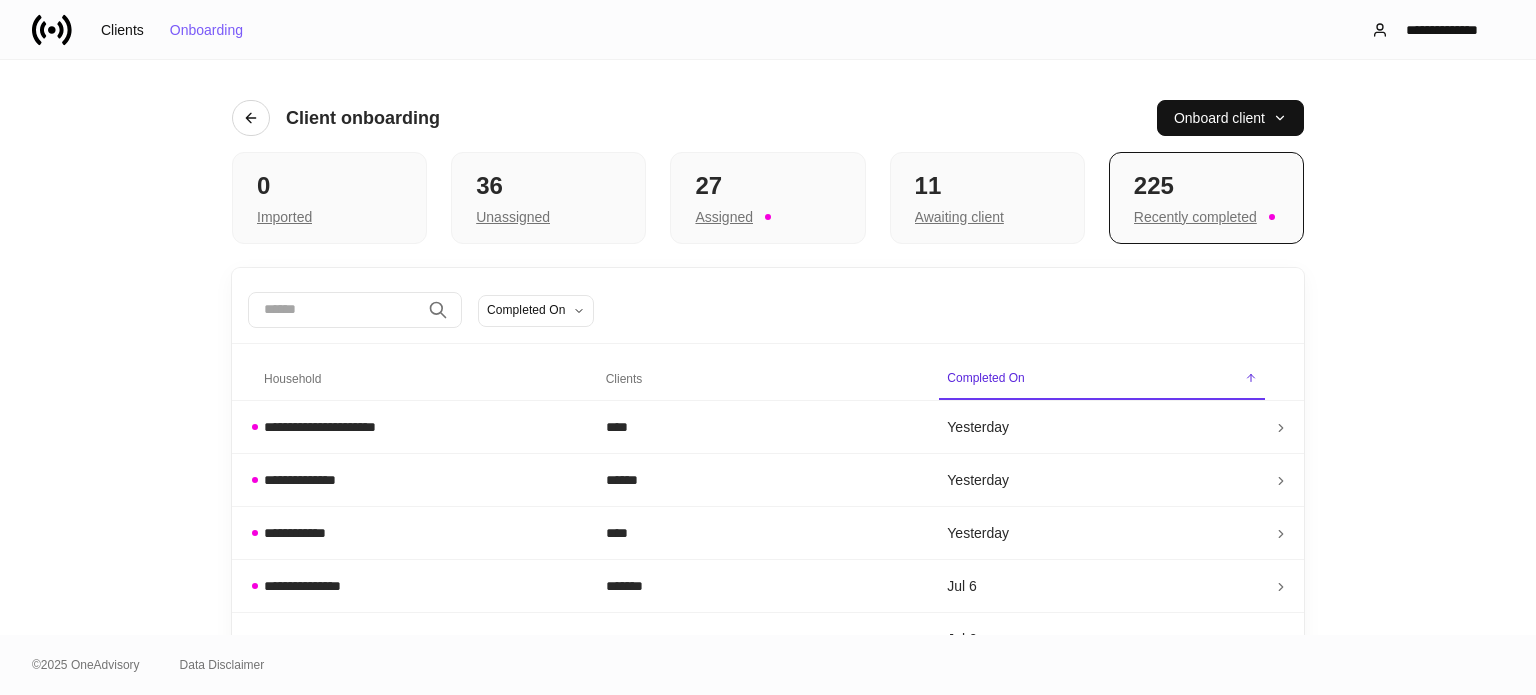 click at bounding box center (334, 310) 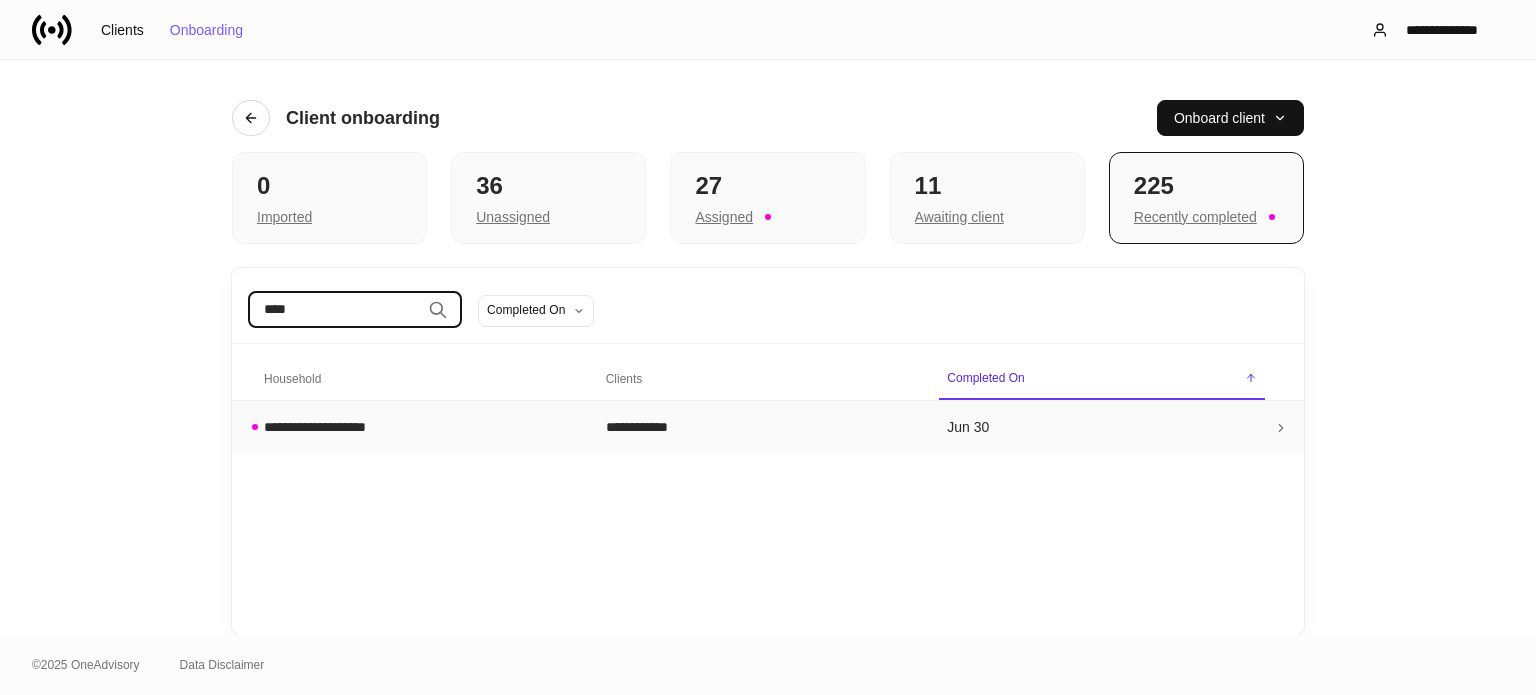 type on "****" 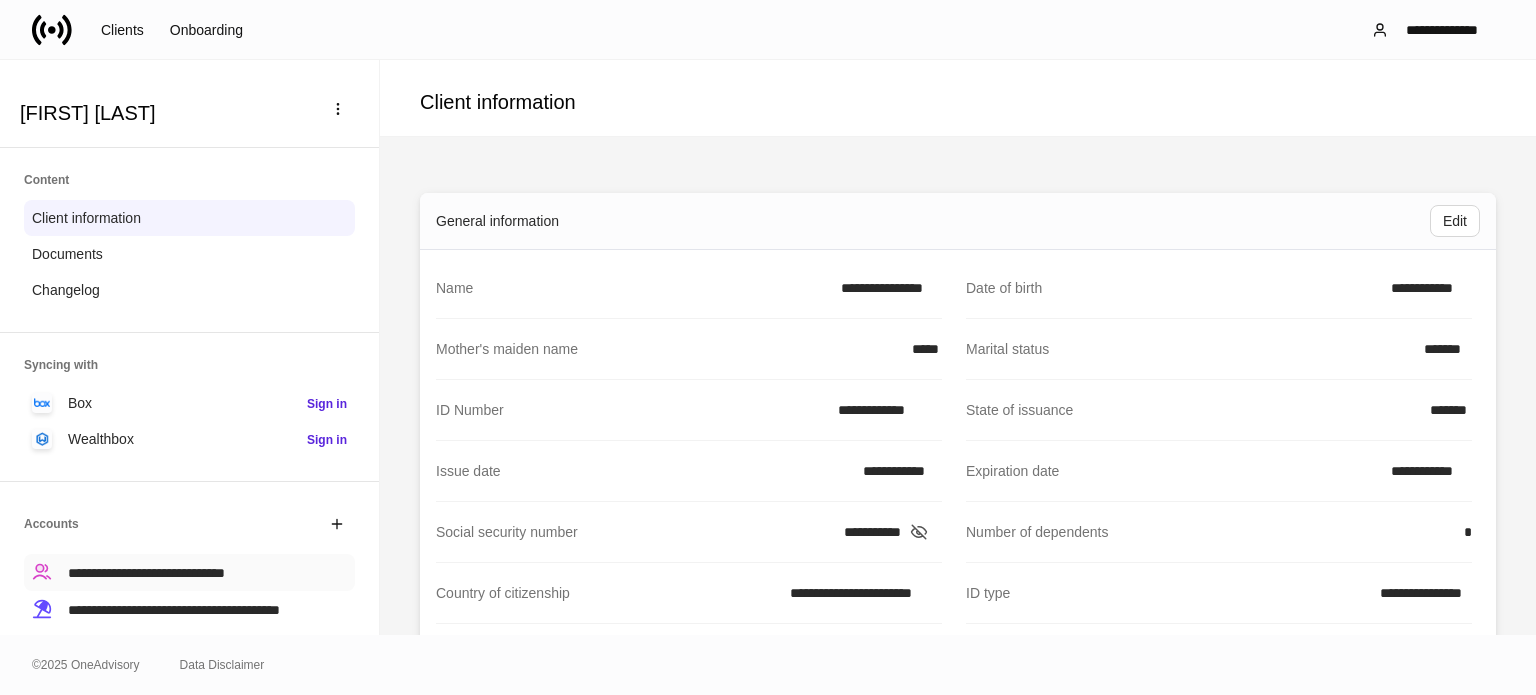 click on "**********" at bounding box center (146, 573) 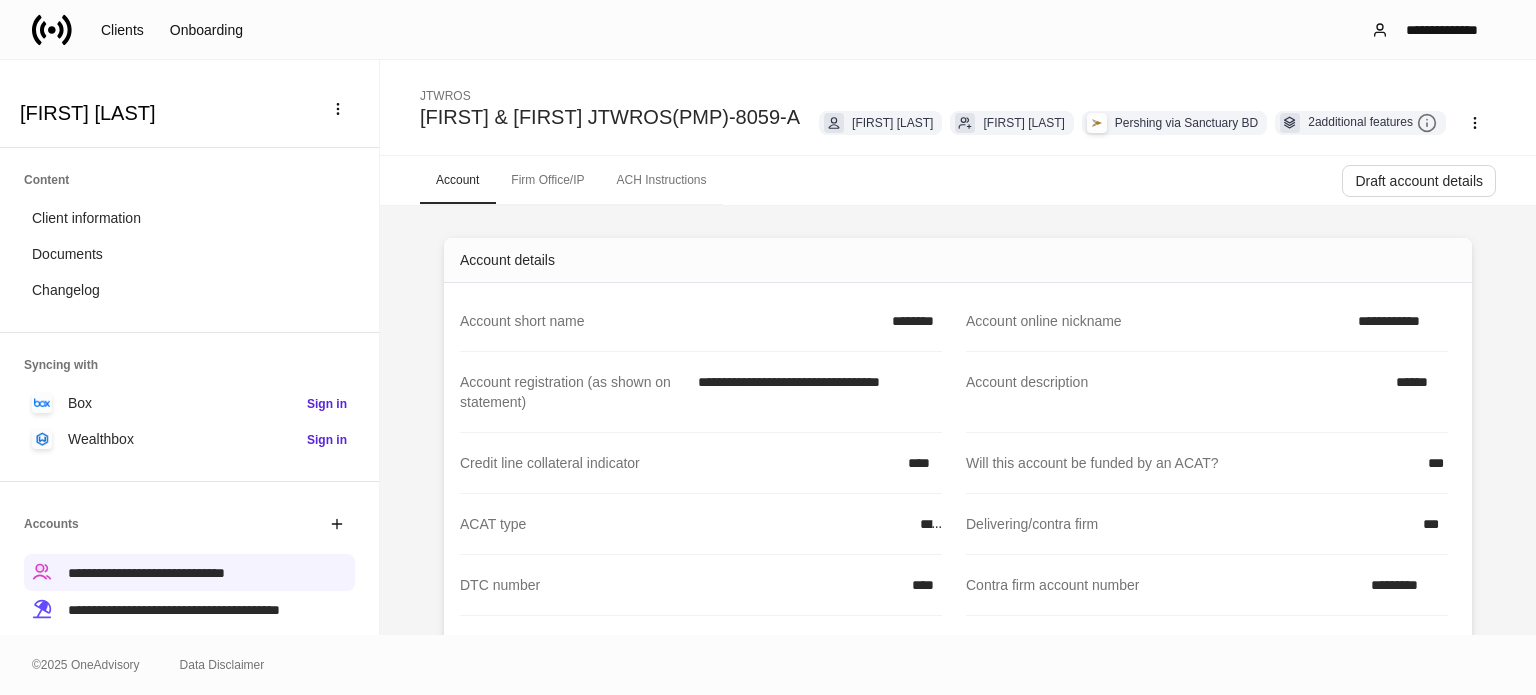 click on "Firm Office/IP" at bounding box center (547, 180) 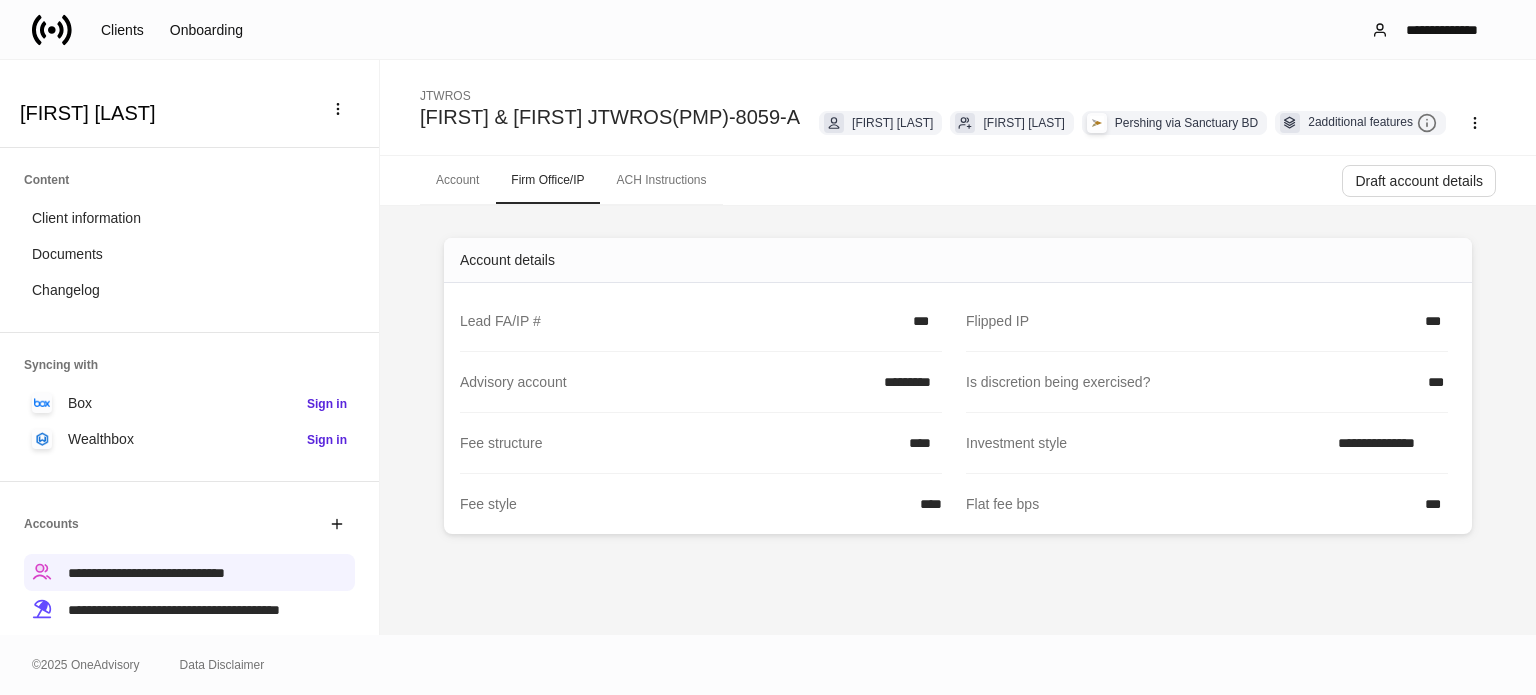 click at bounding box center (52, 30) 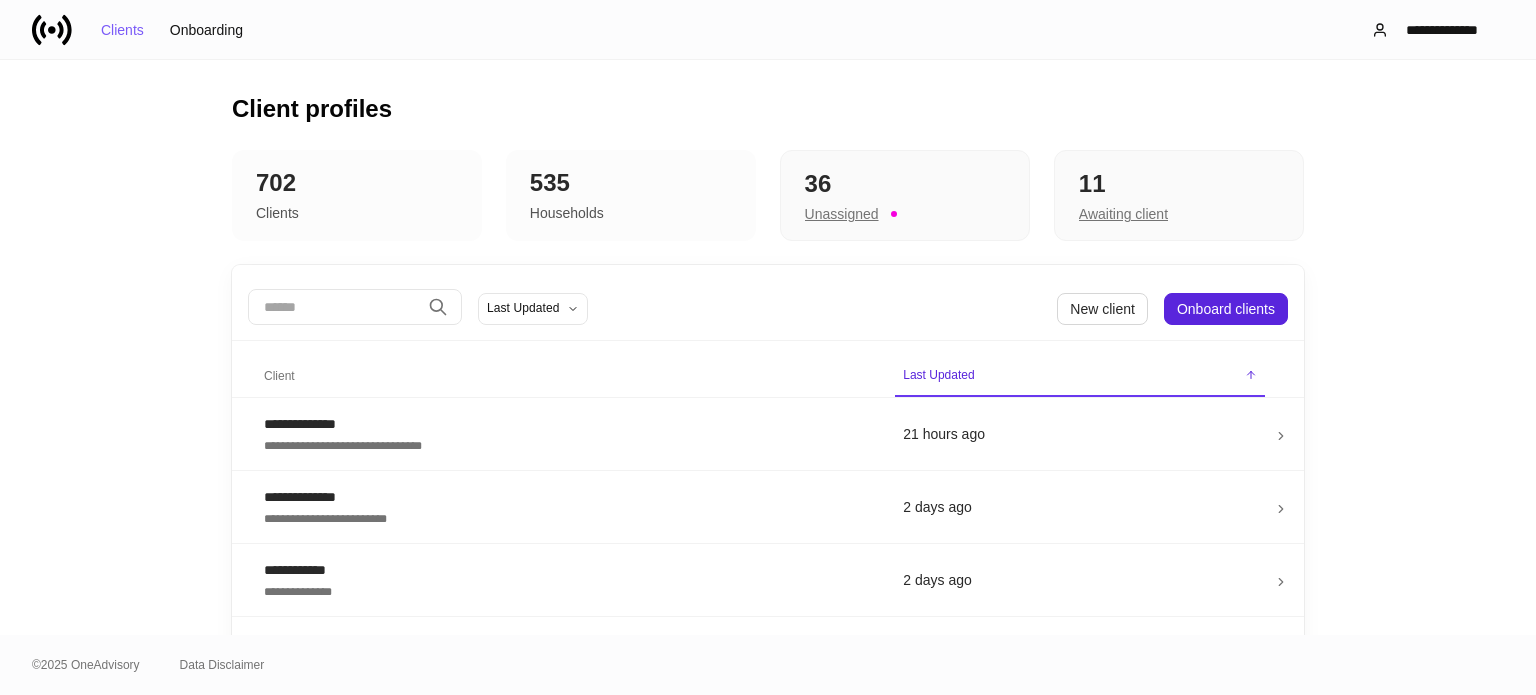 click at bounding box center (334, 307) 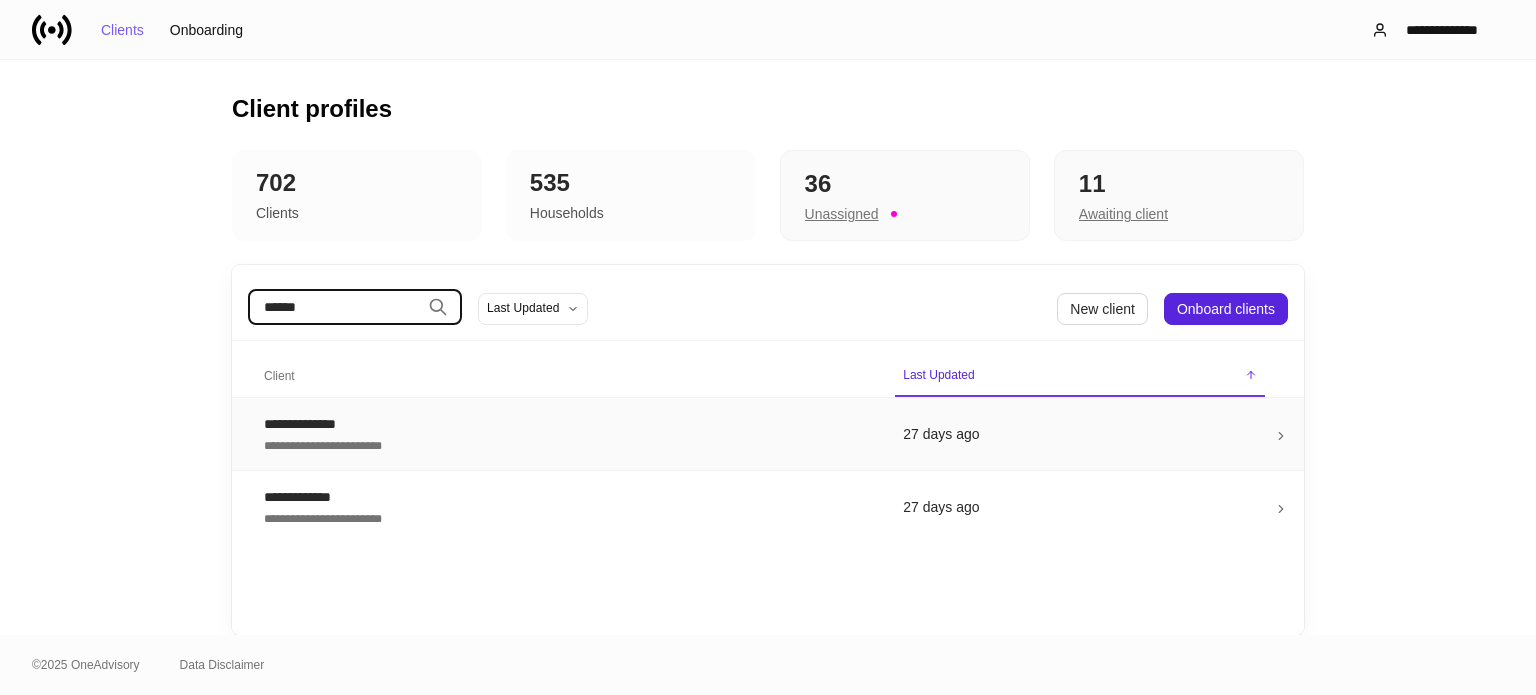 type on "******" 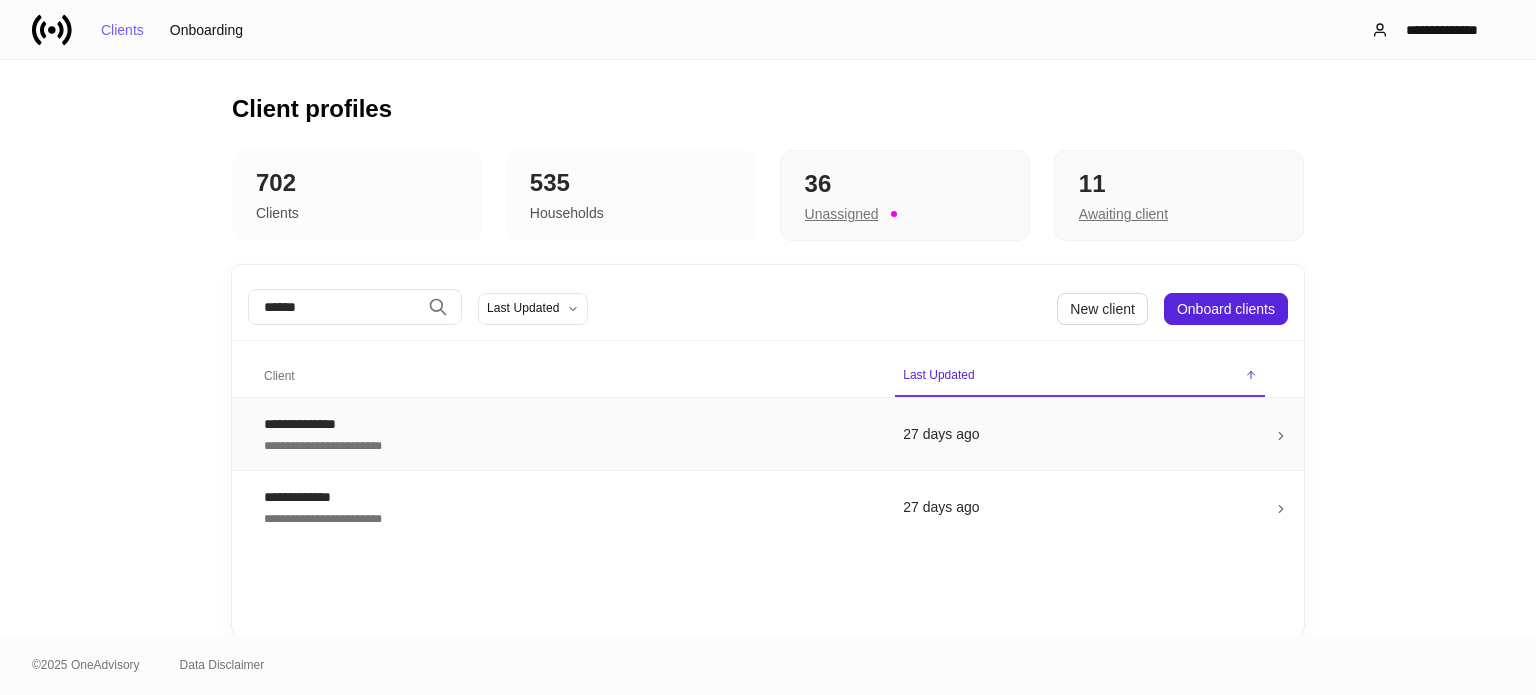 click on "**********" at bounding box center (567, 424) 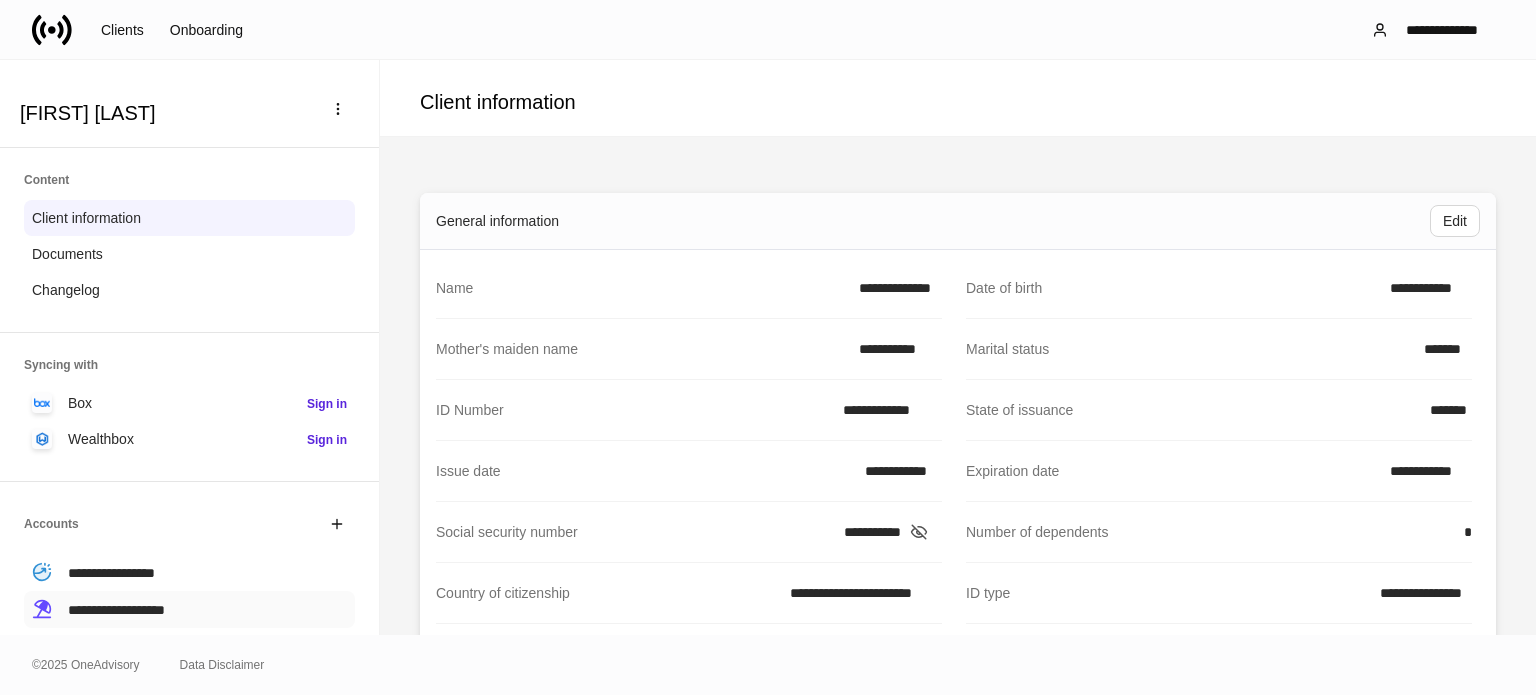 click on "**********" at bounding box center [116, 610] 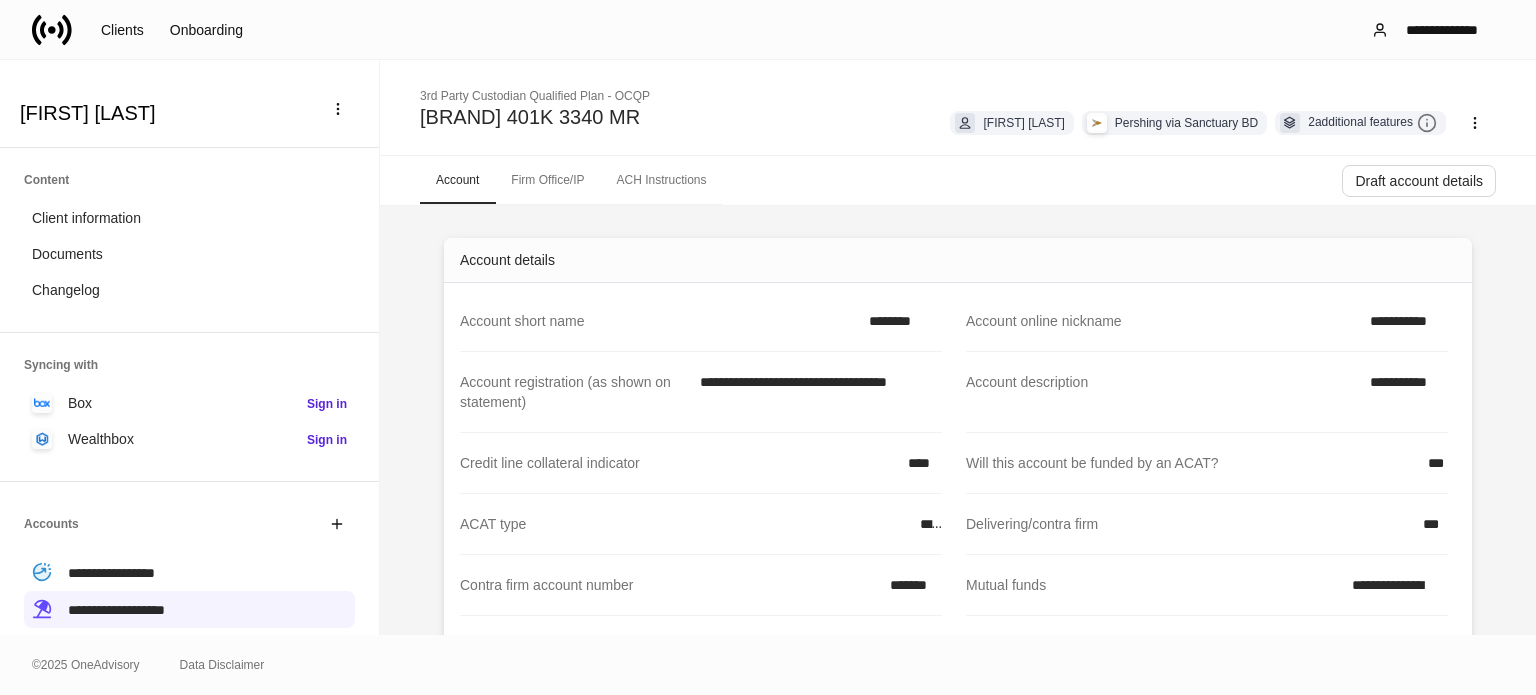 click on "Firm Office/IP" at bounding box center [547, 180] 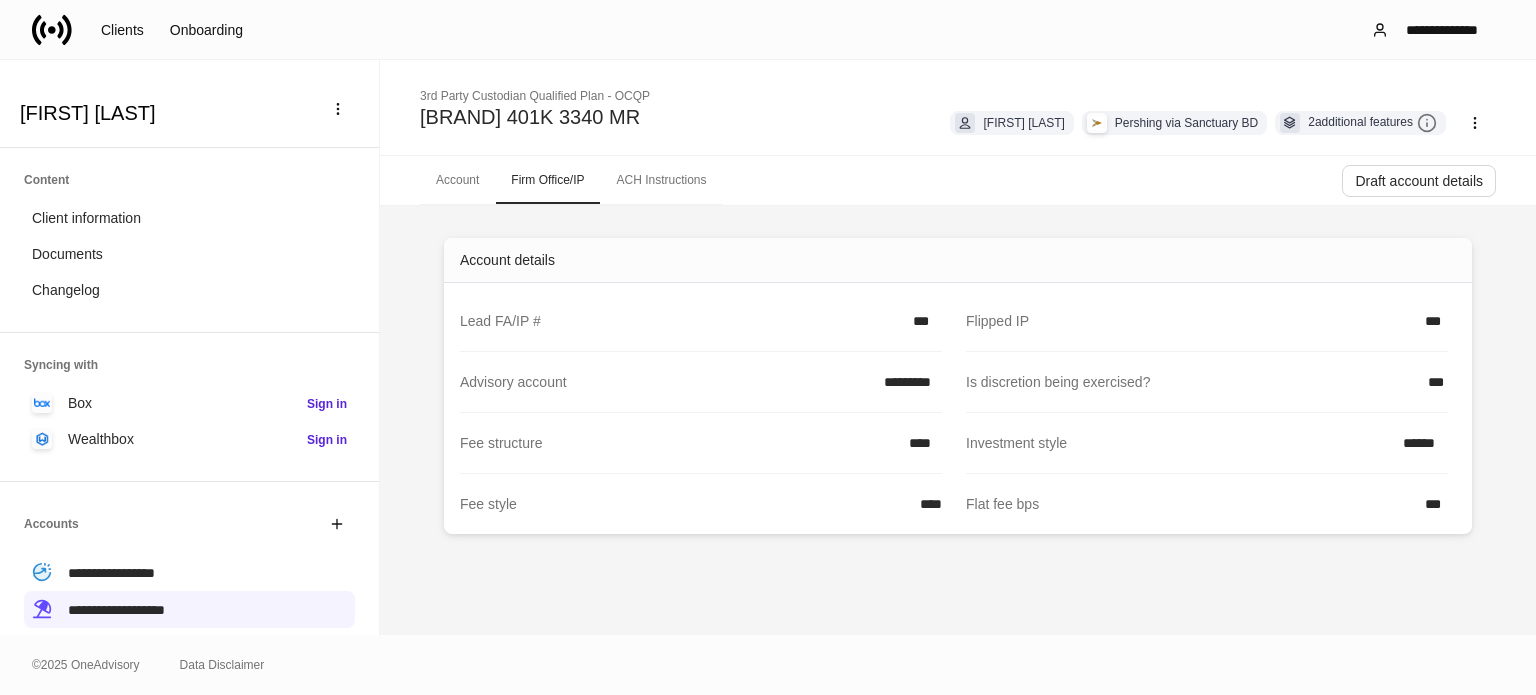 click at bounding box center (52, 30) 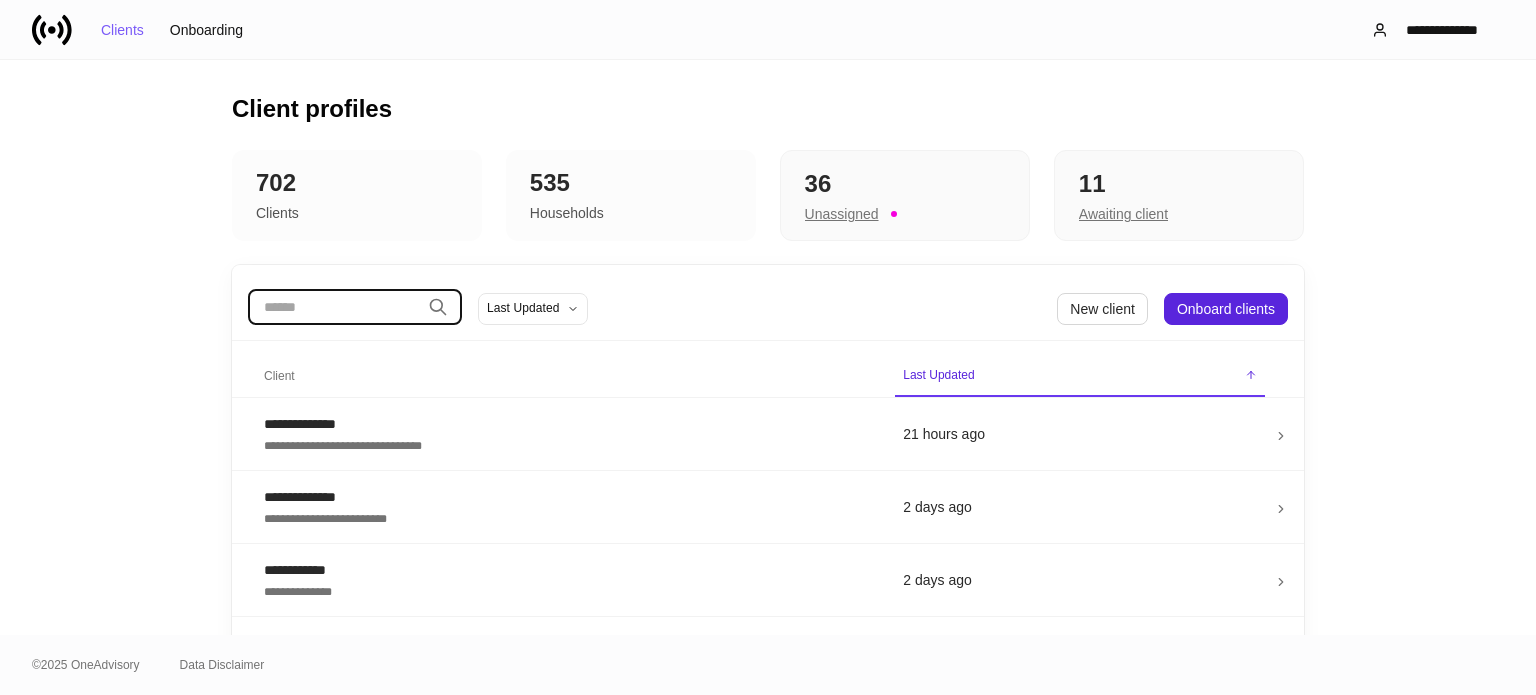 click at bounding box center (334, 307) 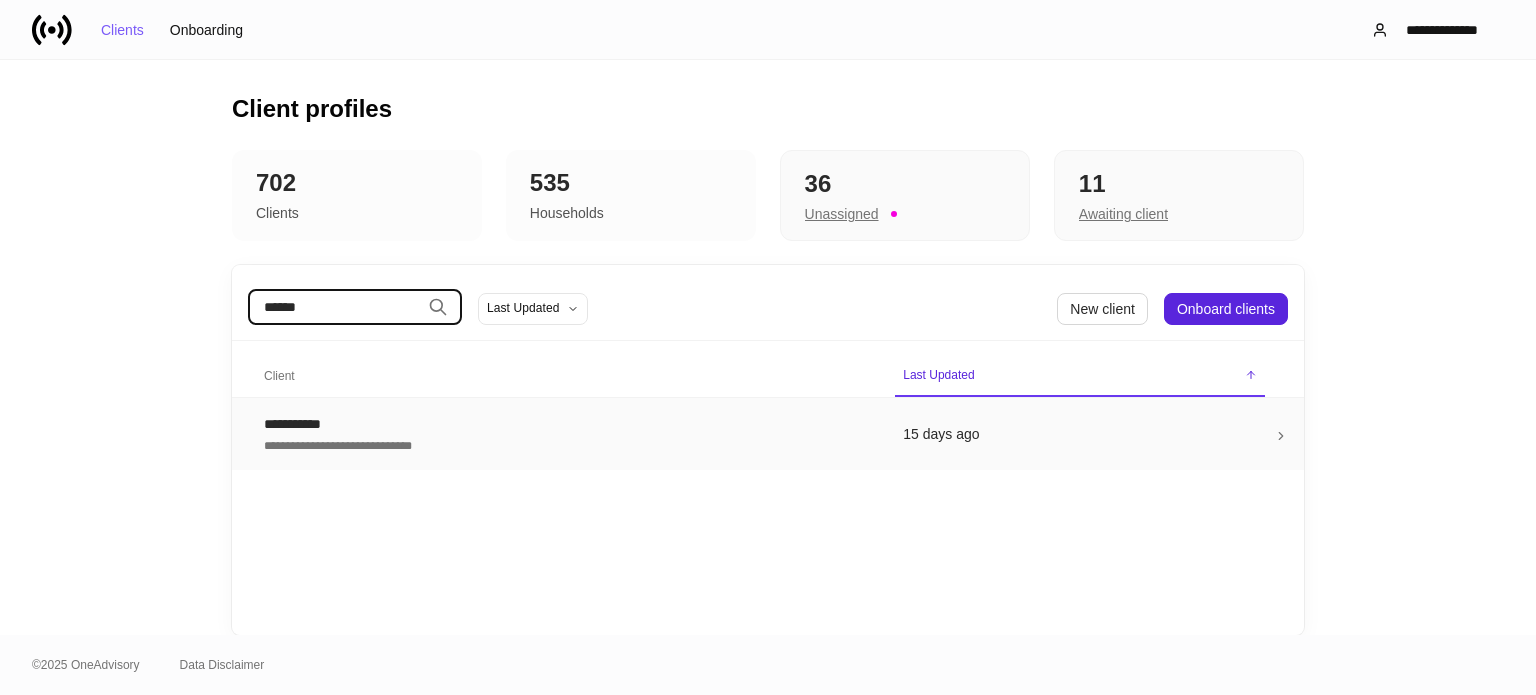 type on "******" 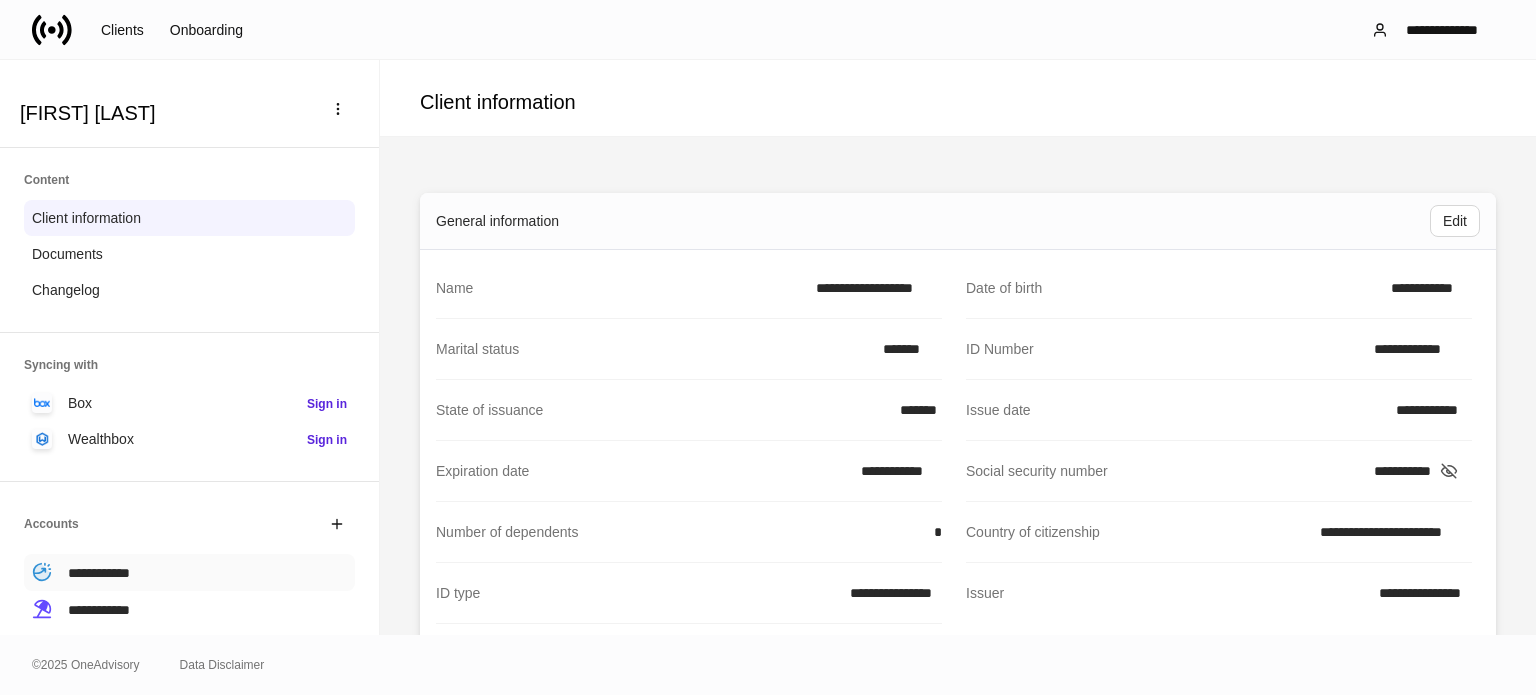 click on "**********" at bounding box center (189, 572) 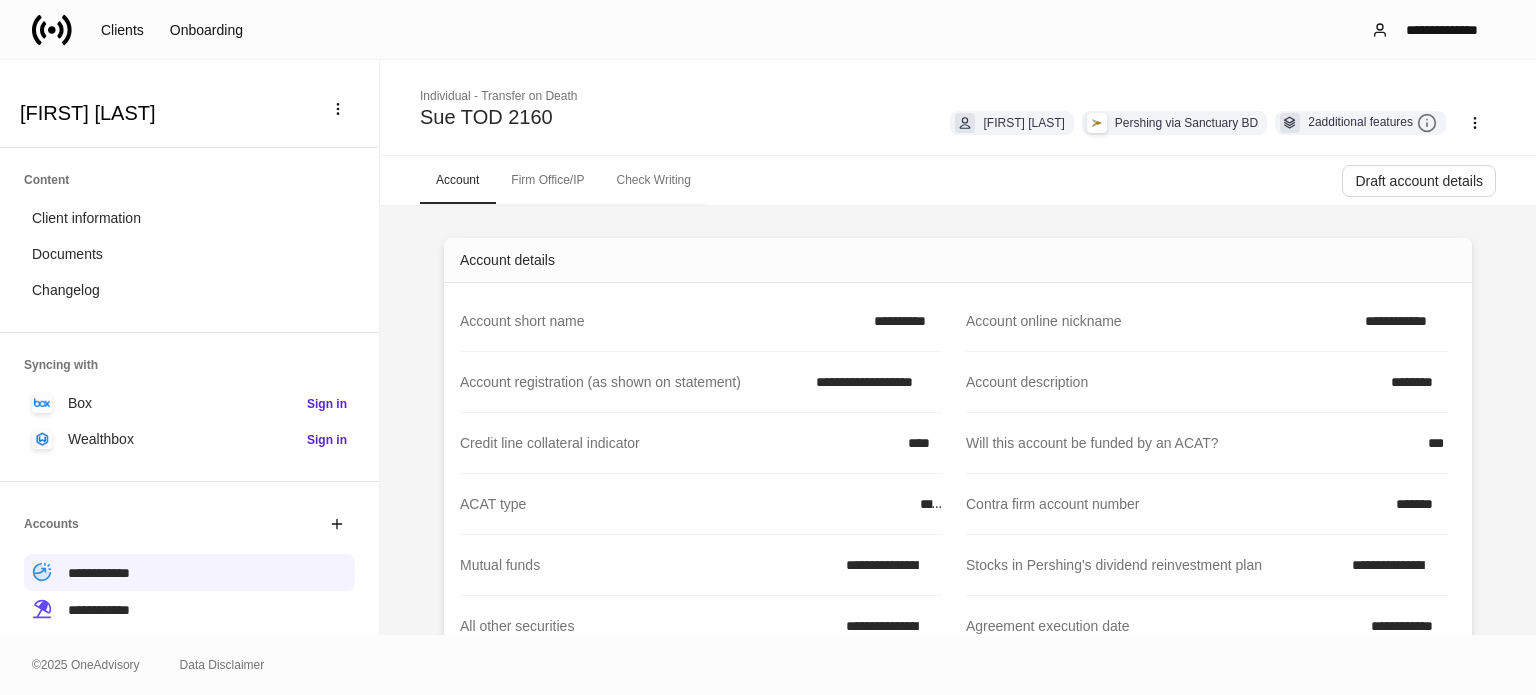 click on "Firm Office/IP" at bounding box center (547, 180) 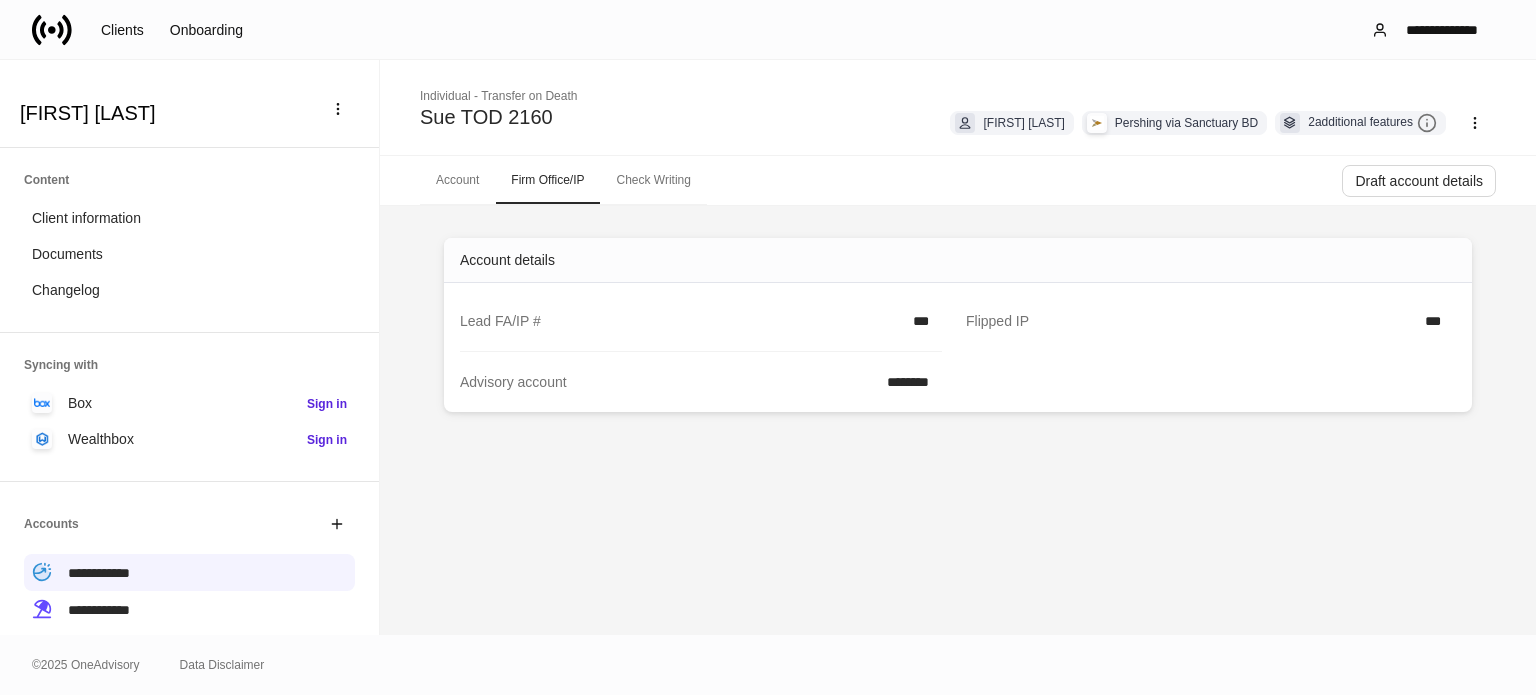 click at bounding box center (52, 30) 